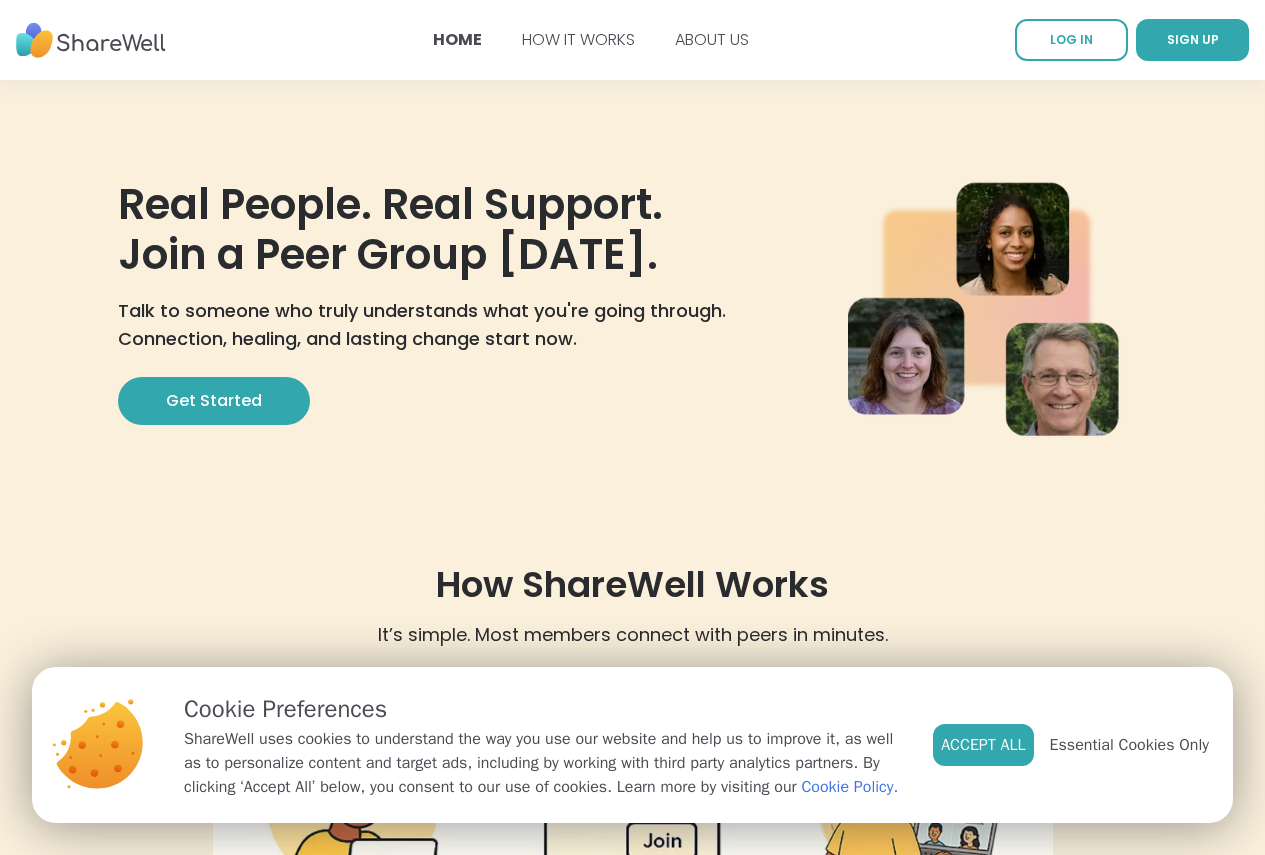 scroll, scrollTop: 0, scrollLeft: 0, axis: both 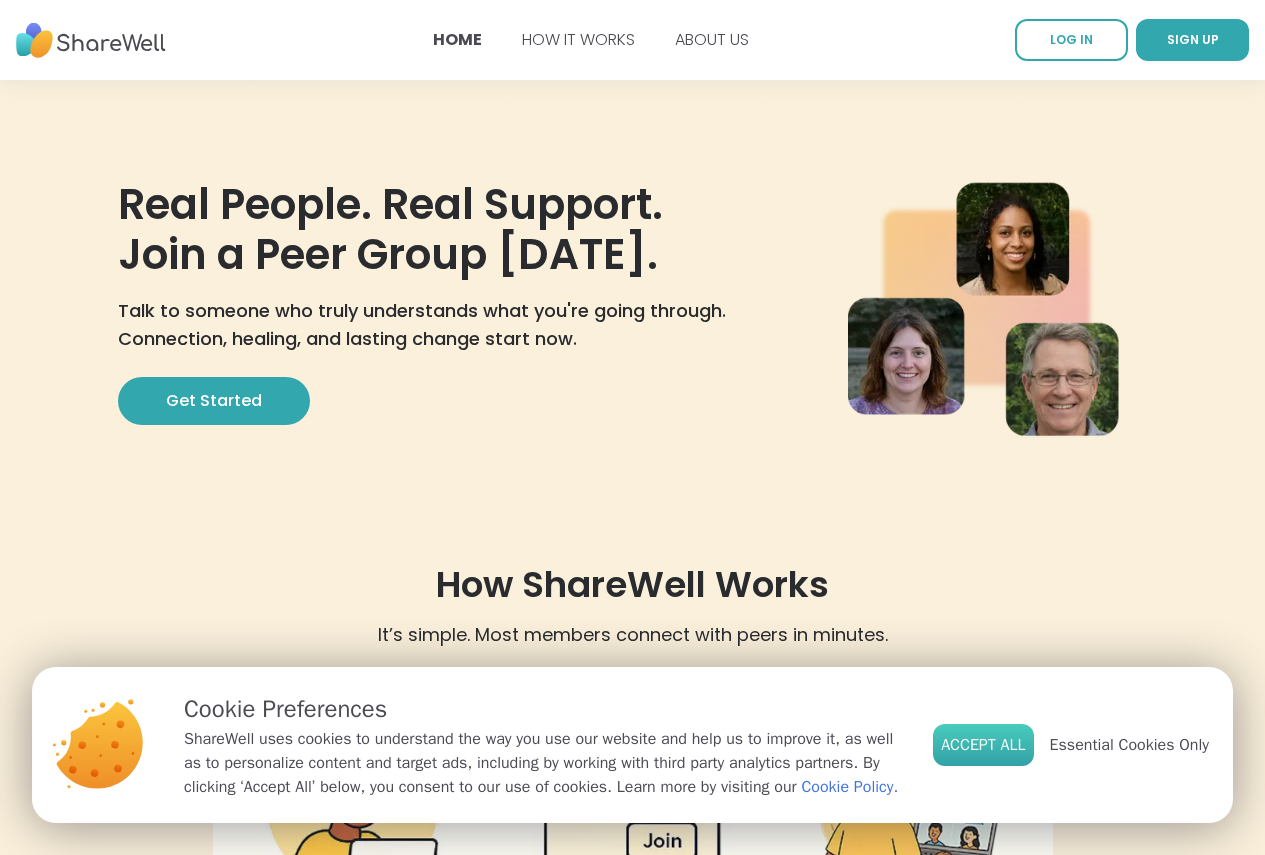 click on "Accept All" at bounding box center (983, 745) 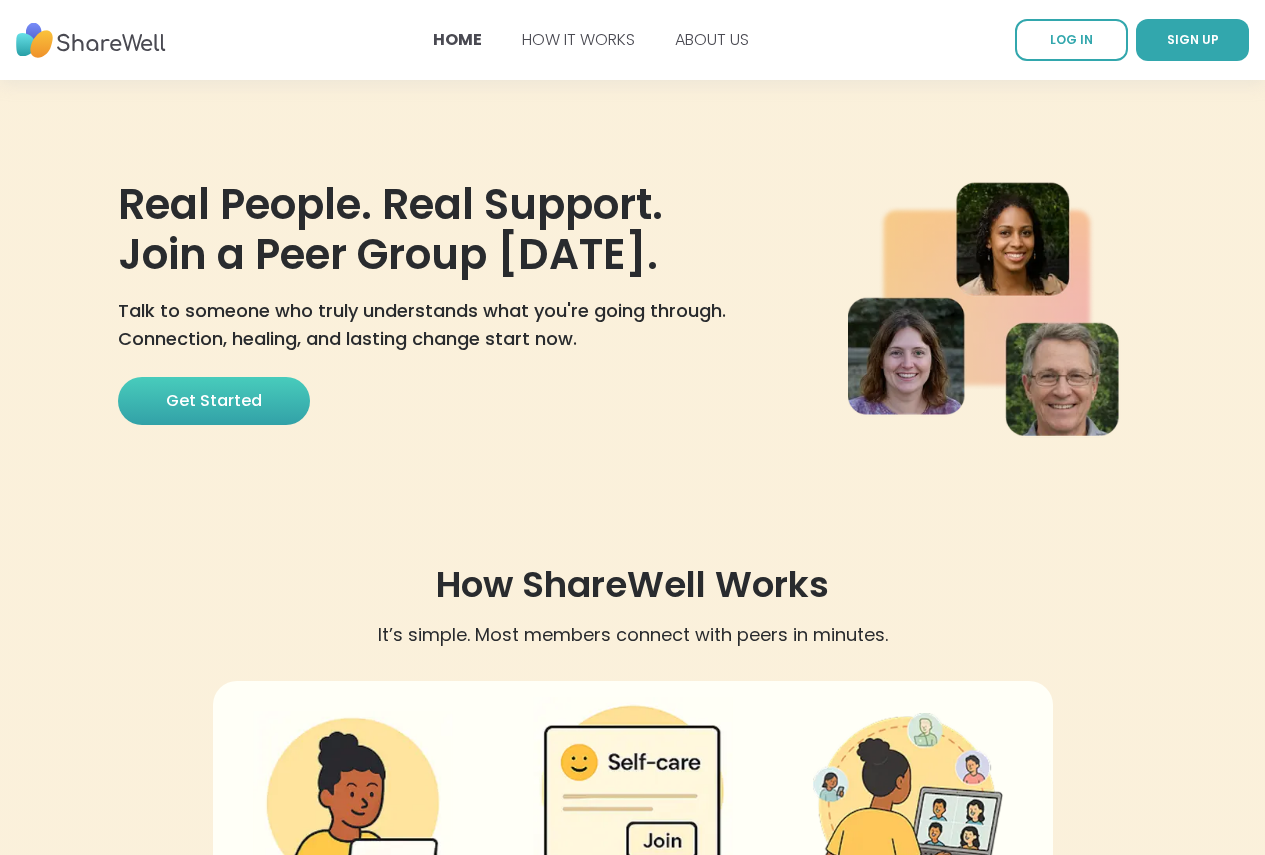 click on "Get Started" at bounding box center [214, 401] 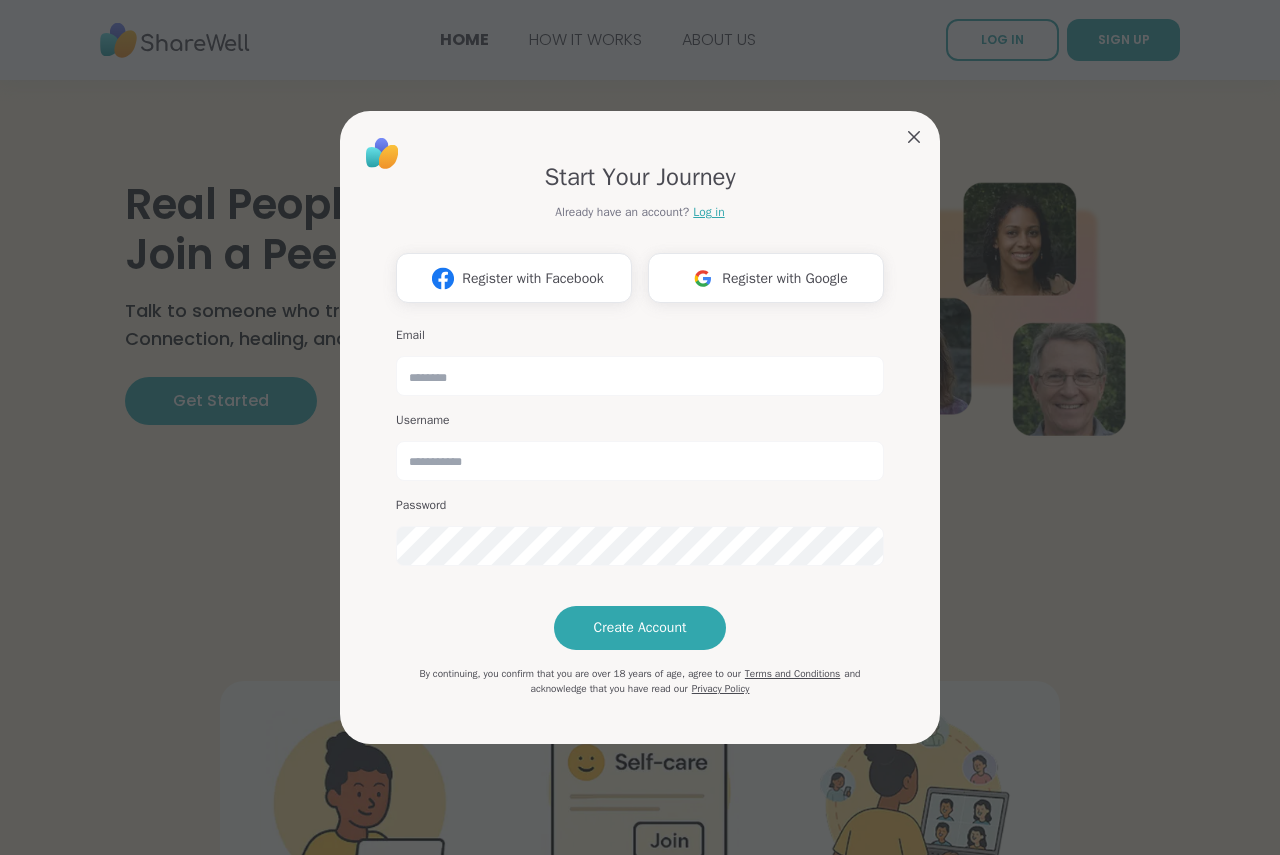 click on "Email   Username   Password" at bounding box center (640, 446) 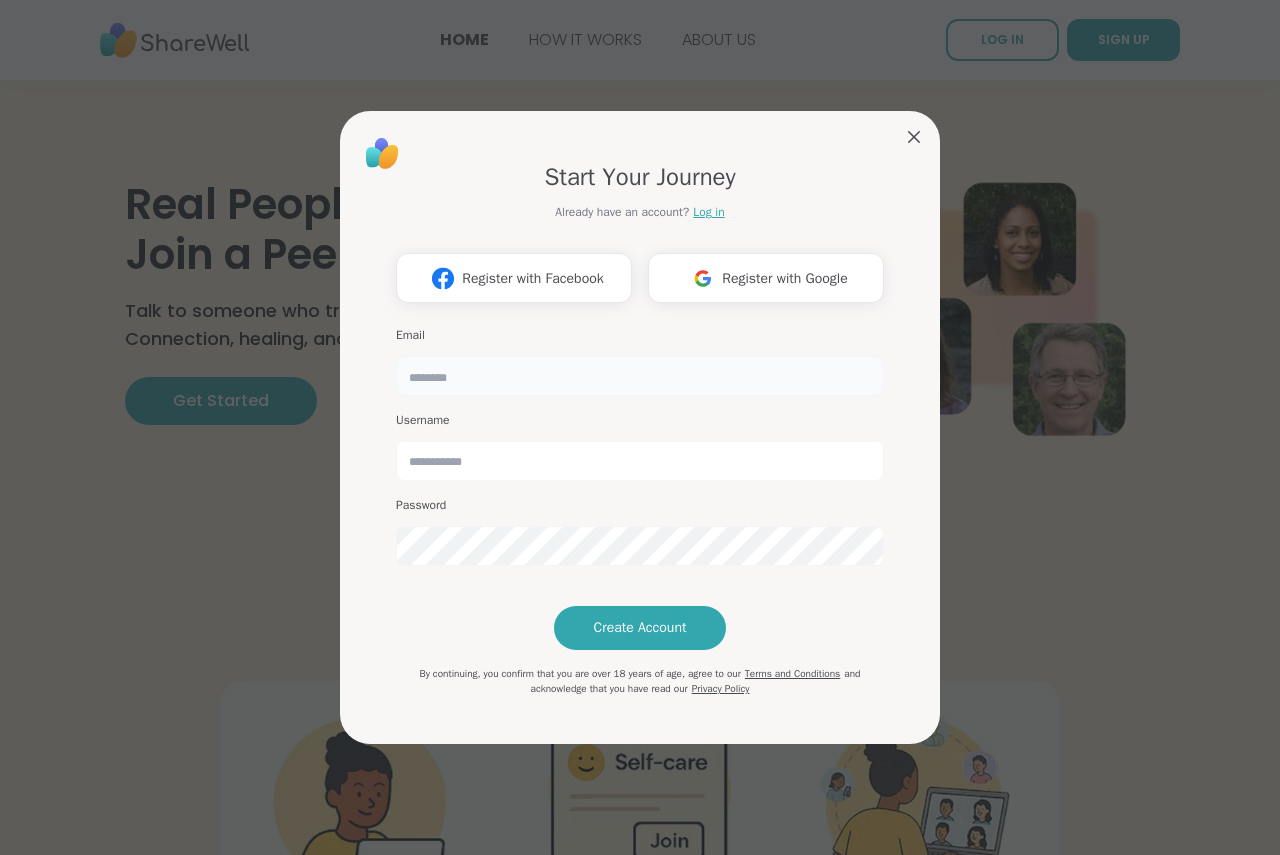 click at bounding box center [640, 376] 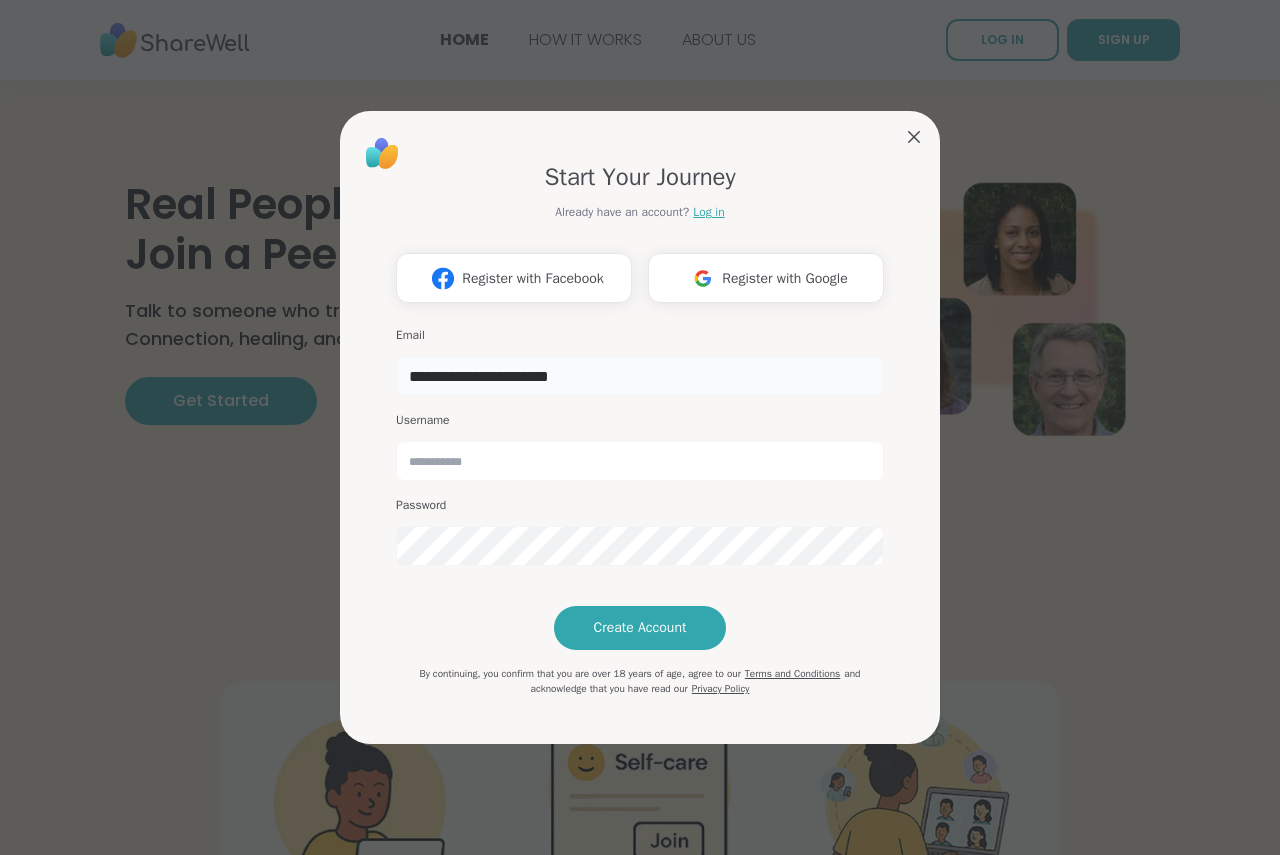 type on "**********" 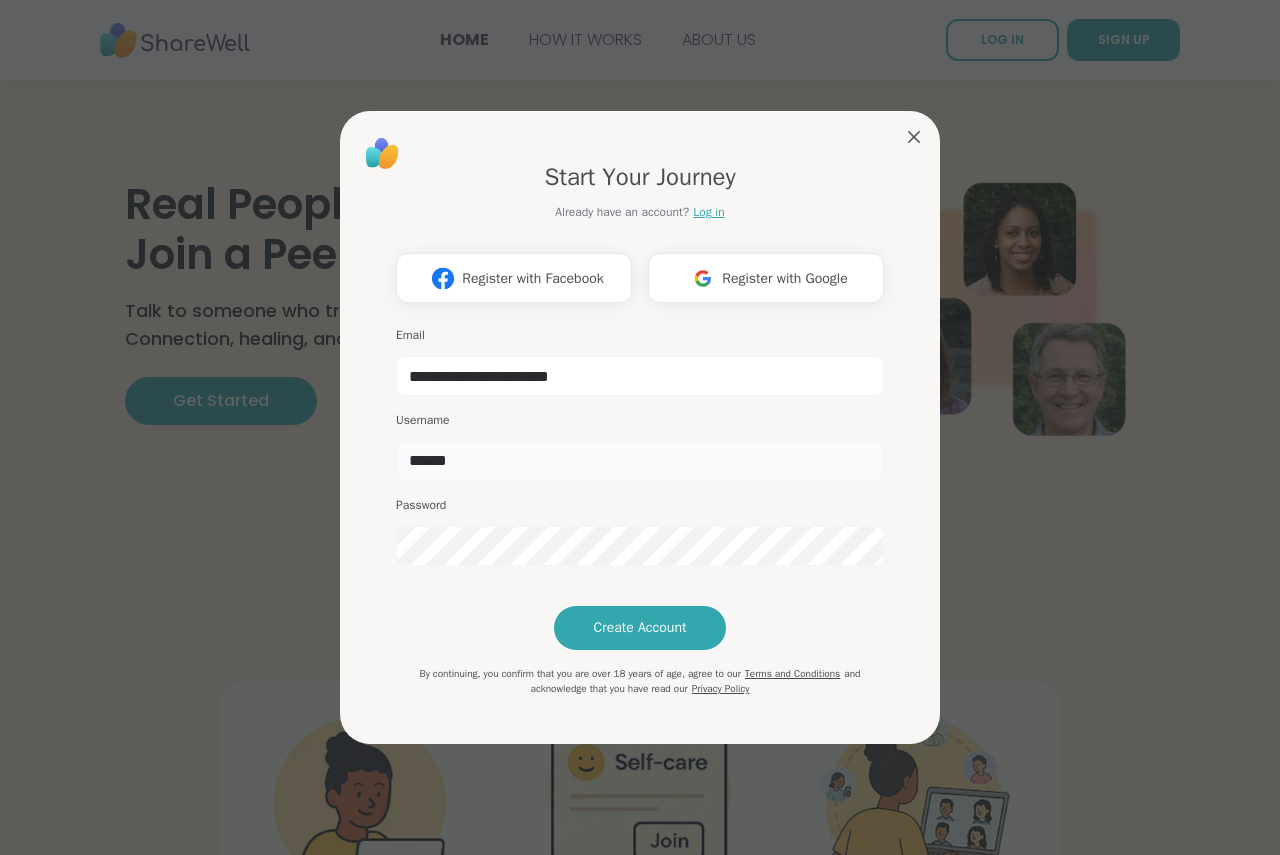 type on "******" 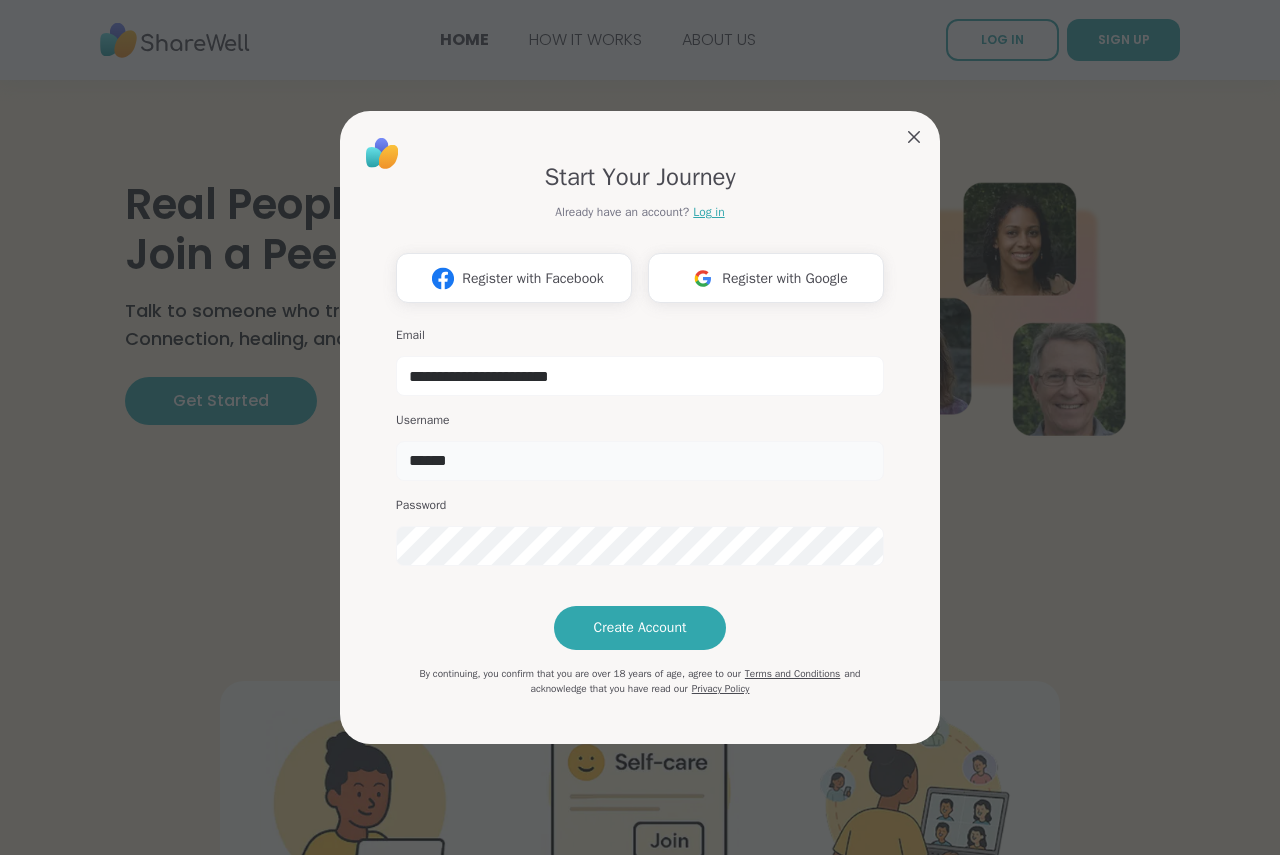 drag, startPoint x: 462, startPoint y: 425, endPoint x: 449, endPoint y: 427, distance: 13.152946 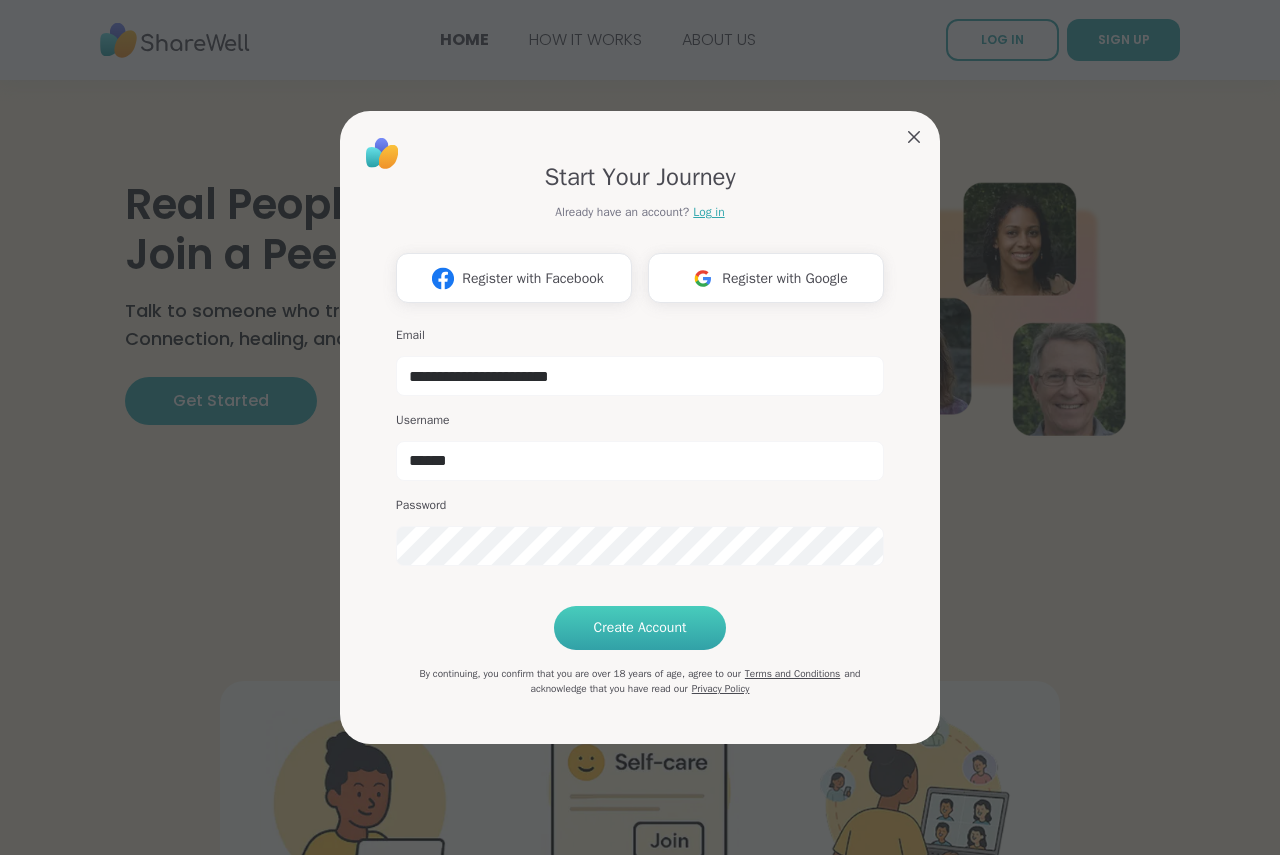 click on "Create Account" at bounding box center [640, 628] 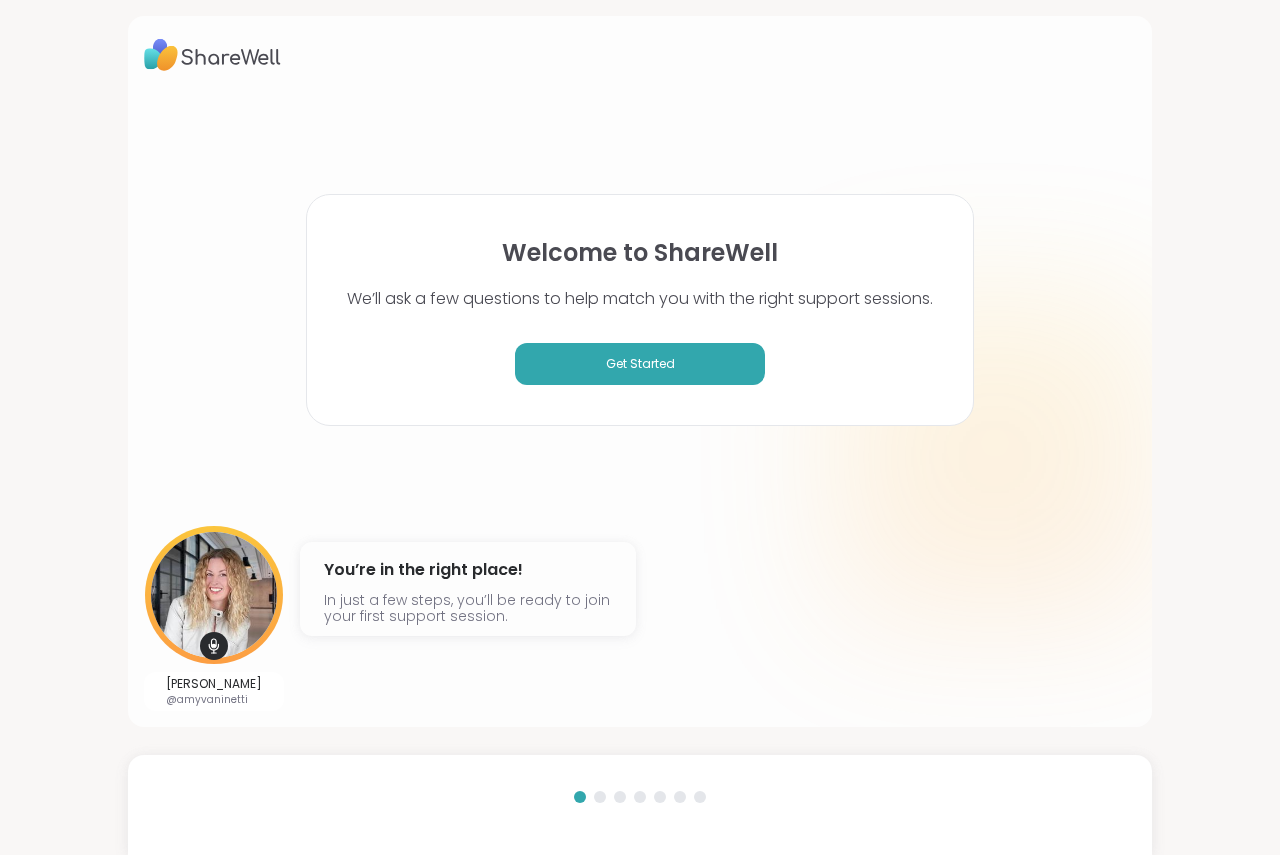 click at bounding box center (0, 855) 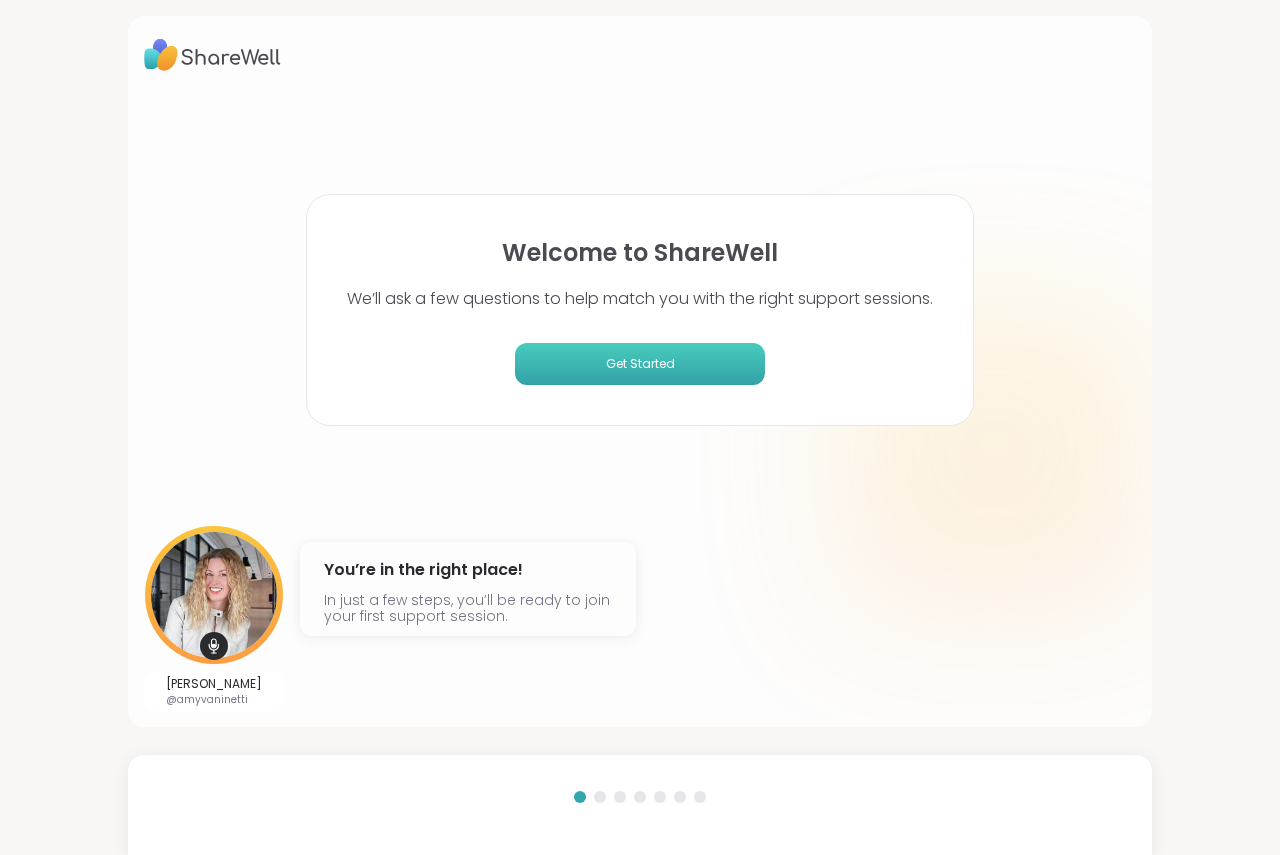 click on "Get Started" at bounding box center (640, 364) 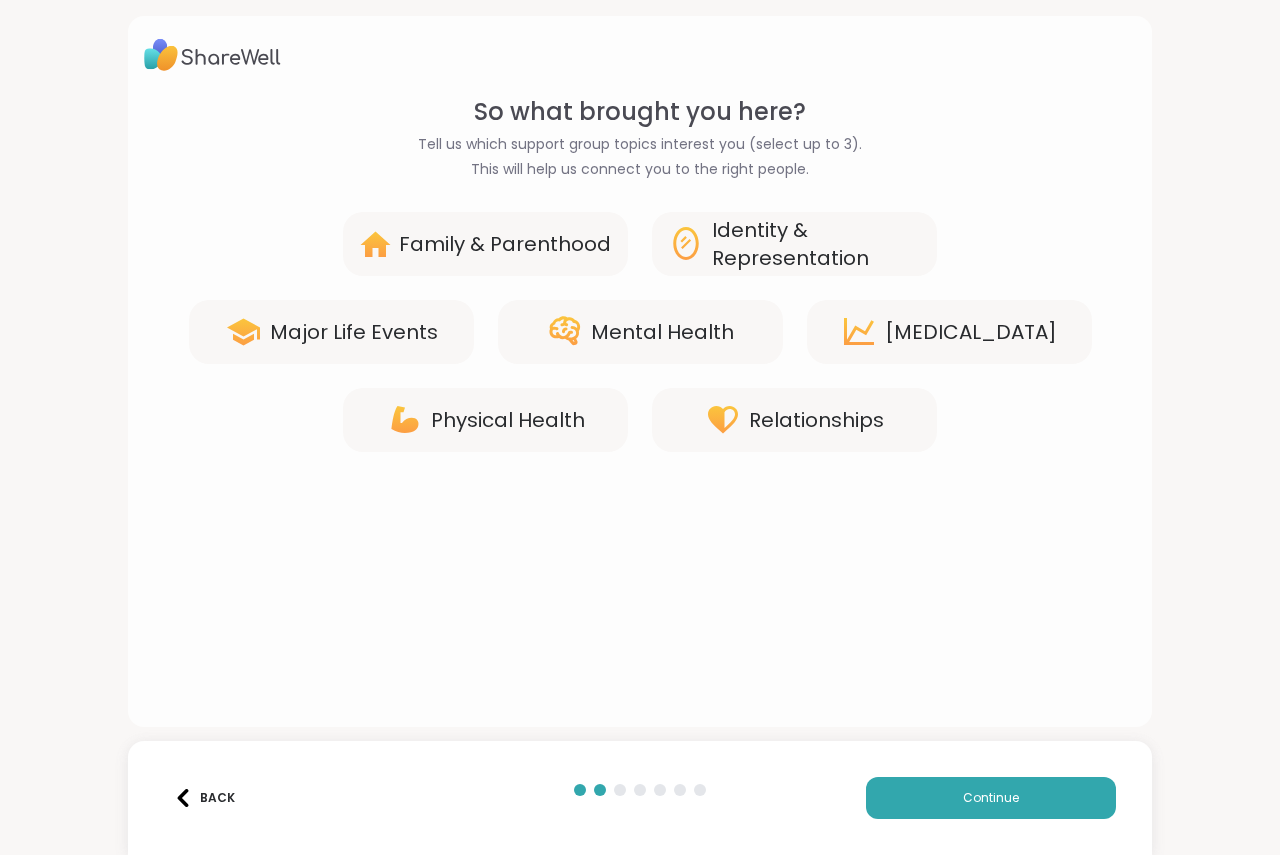 click on "Mental Health" at bounding box center [662, 332] 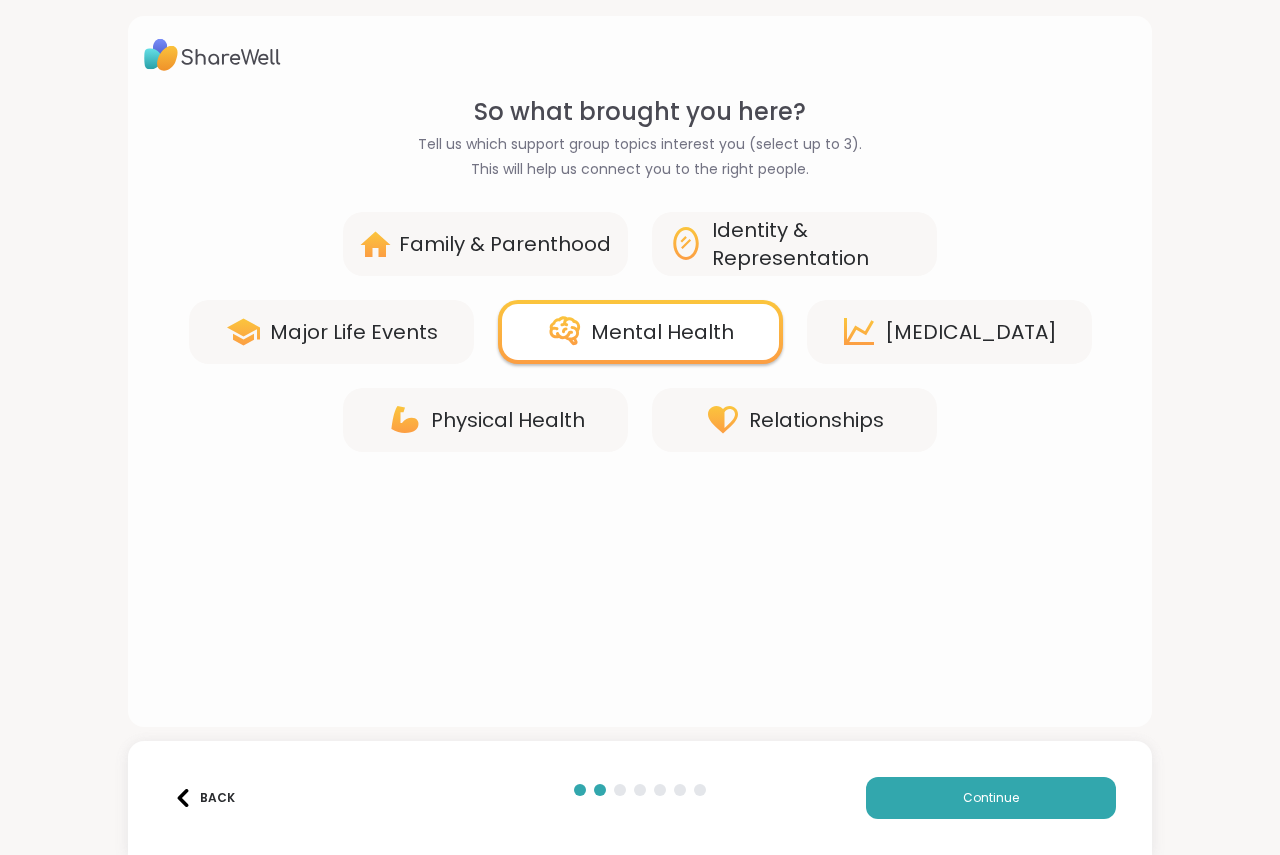 click on "Family & Parenthood" at bounding box center (505, 244) 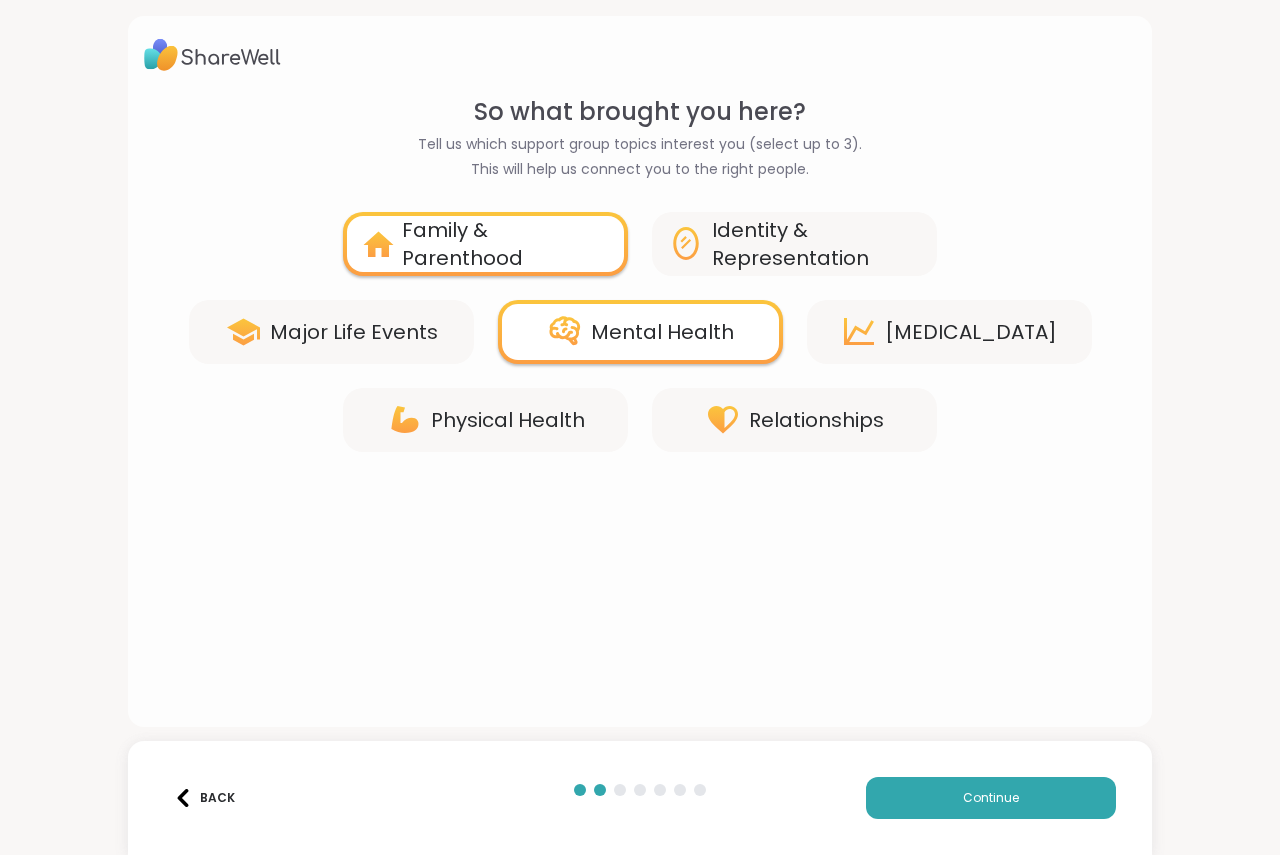 click on "[MEDICAL_DATA]" at bounding box center (971, 332) 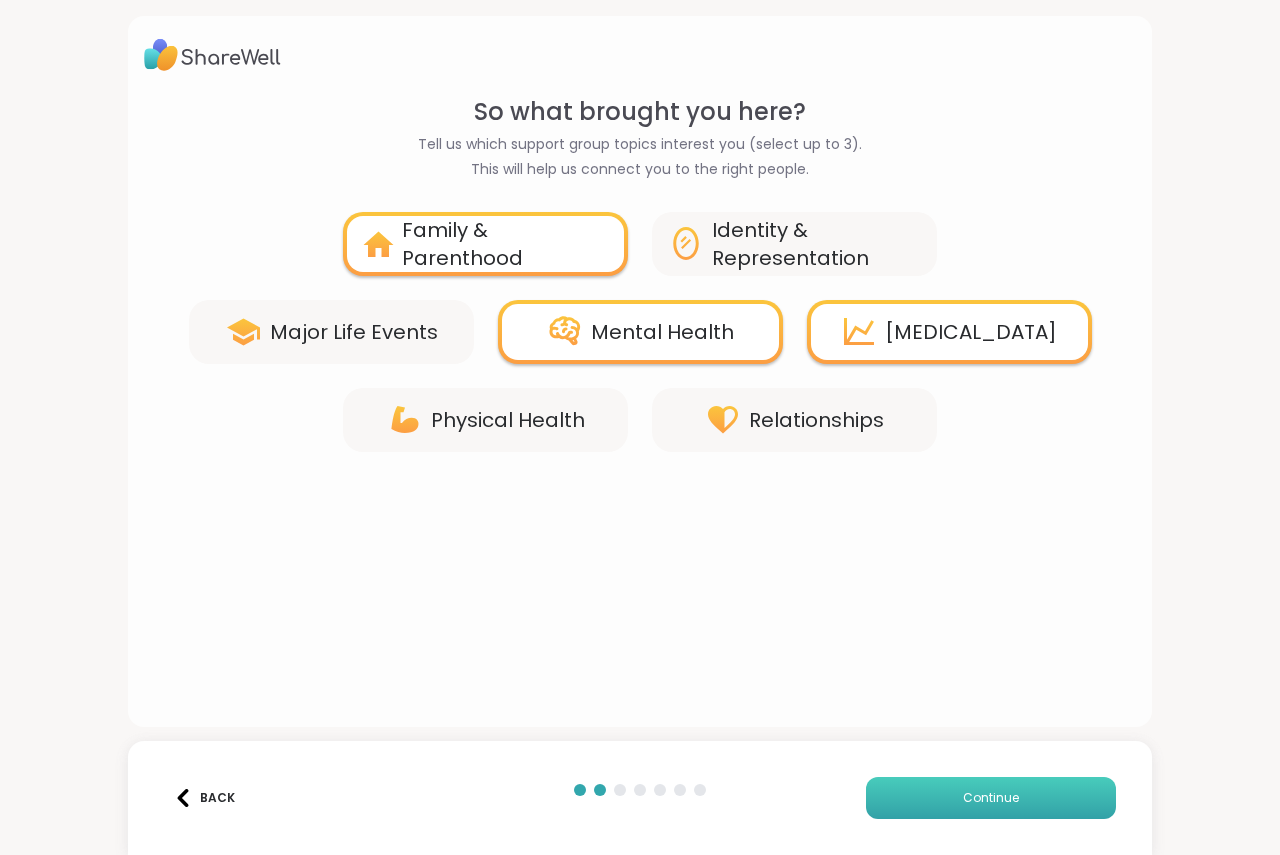 click on "Continue" at bounding box center (991, 798) 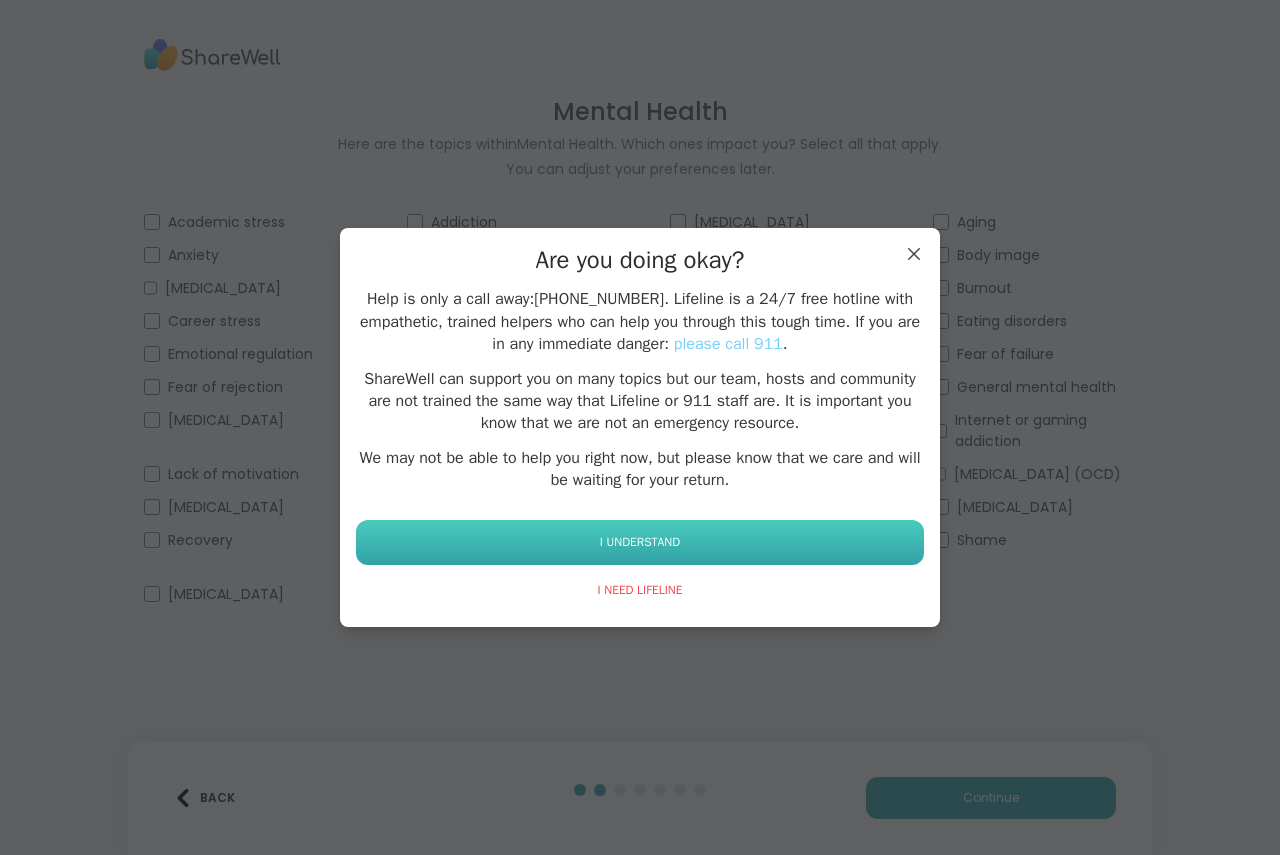 click on "I UNDERSTAND" at bounding box center (640, 542) 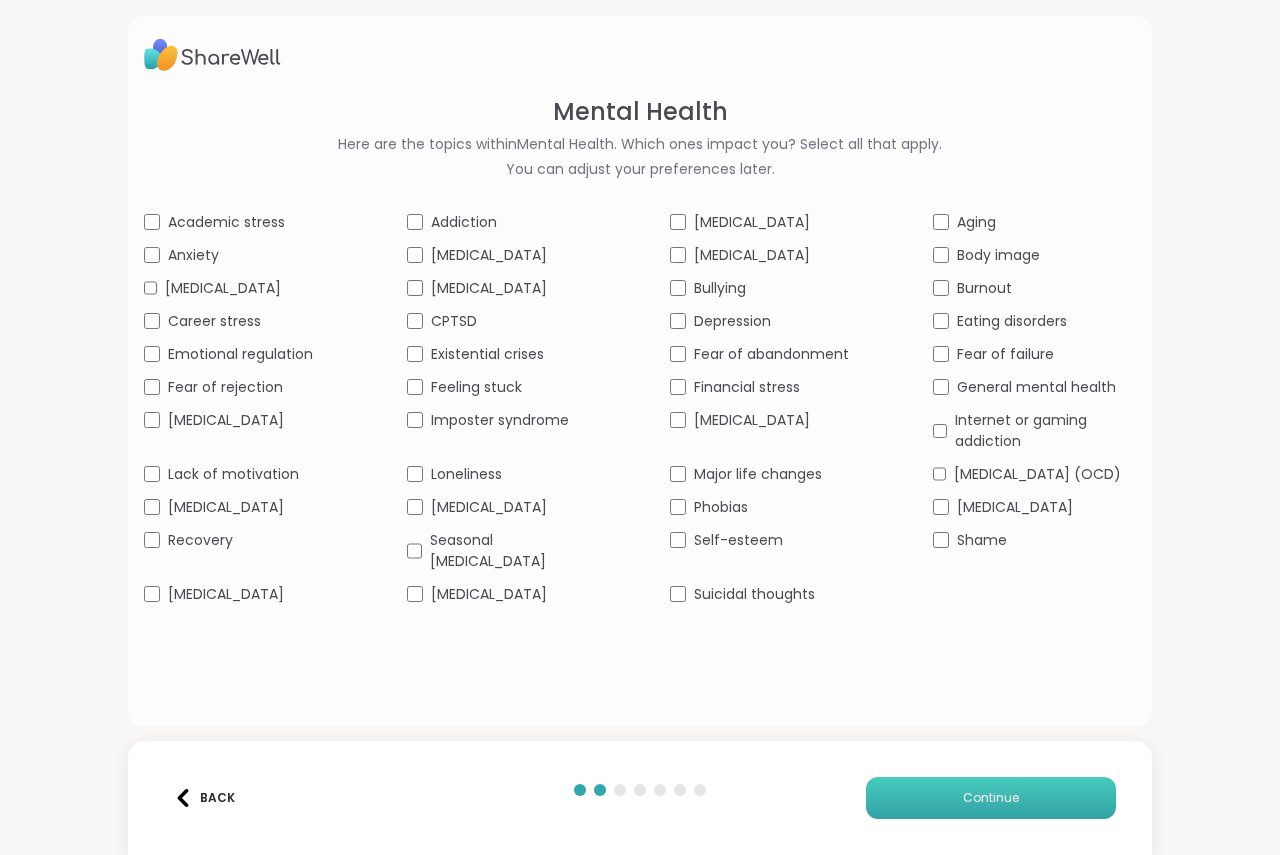 click on "Continue" at bounding box center (991, 798) 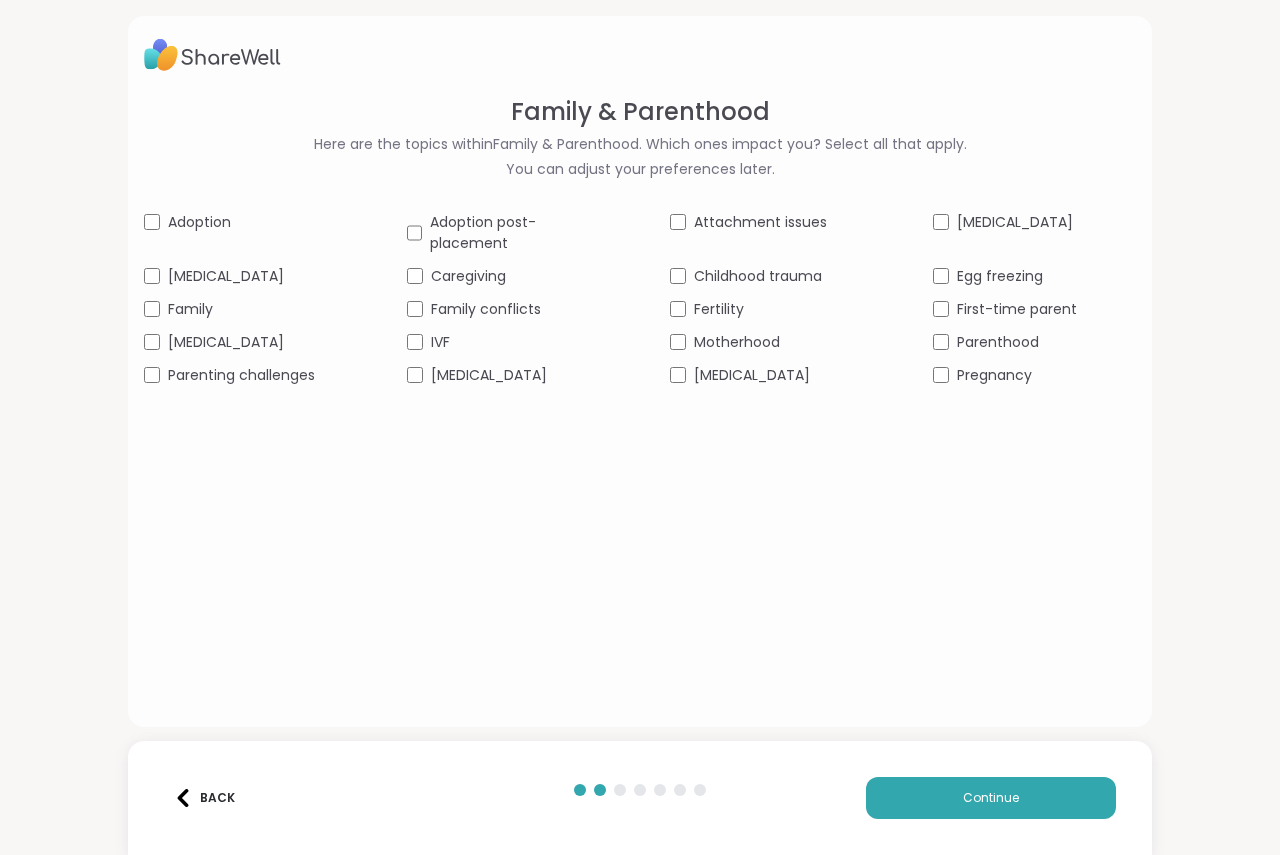 click on "Adoption Adoption post-placement Attachment issues [MEDICAL_DATA] [MEDICAL_DATA] Caregiving Childhood trauma Egg freezing Family Family conflicts Fertility First-time parent [MEDICAL_DATA] IVF Motherhood Parenthood Parenting challenges [MEDICAL_DATA] [MEDICAL_DATA] Pregnancy" at bounding box center (640, 299) 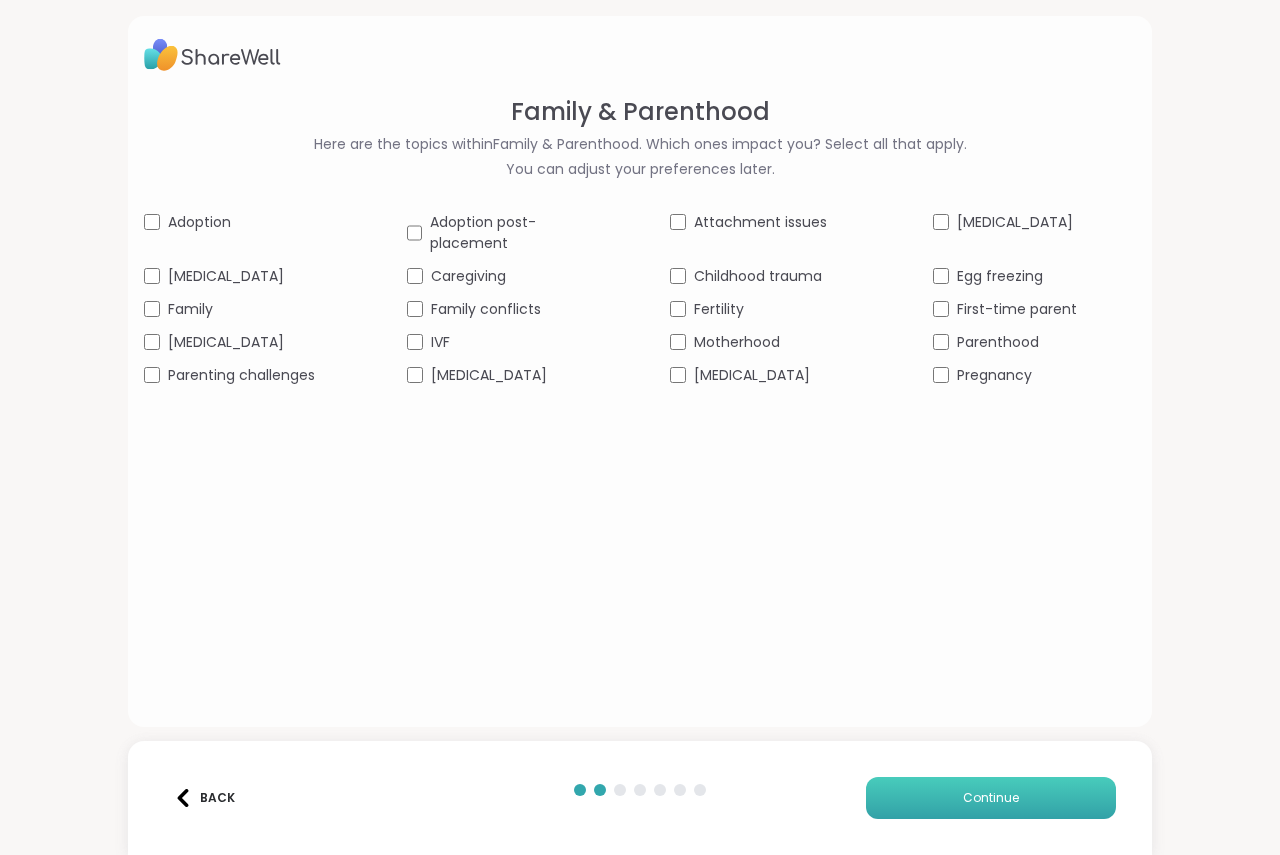 click on "Continue" at bounding box center (991, 798) 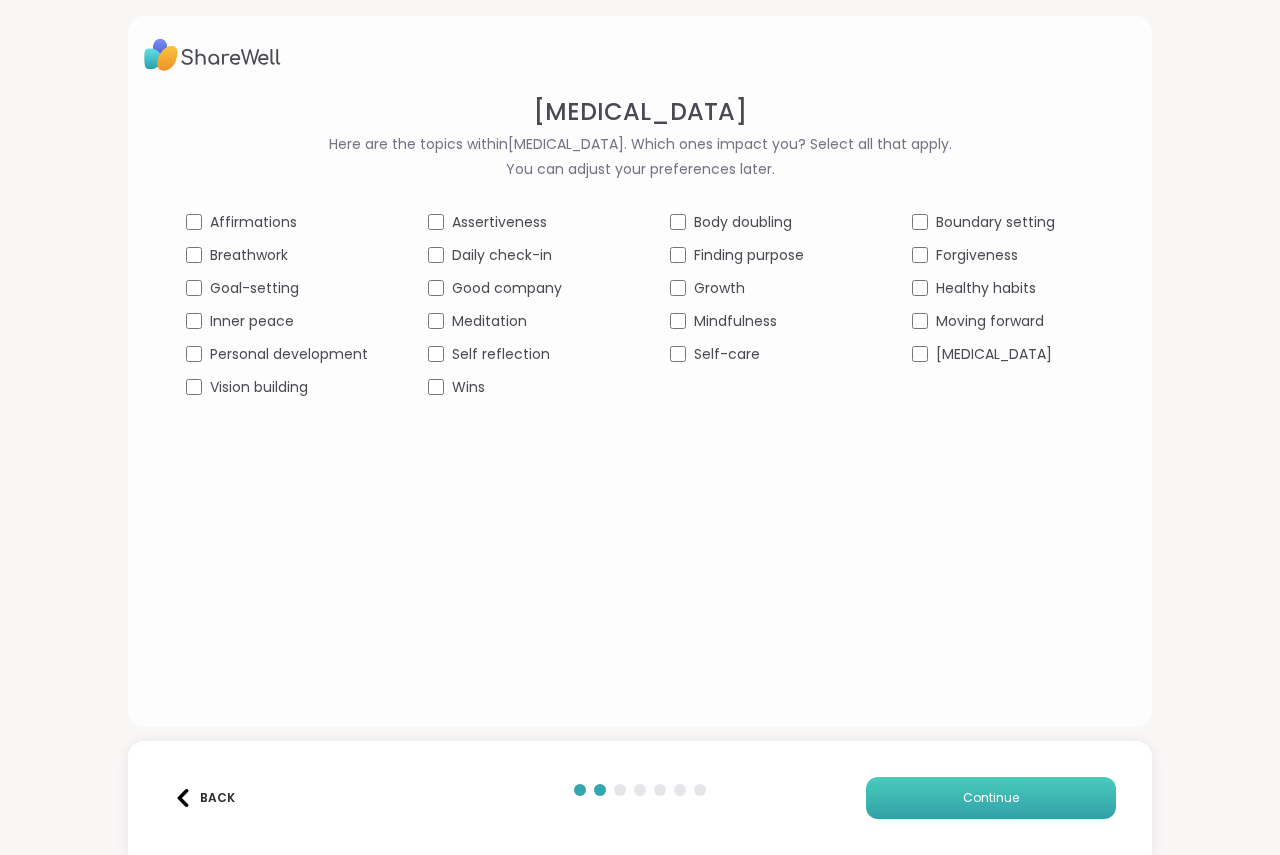 click on "Continue" at bounding box center (991, 798) 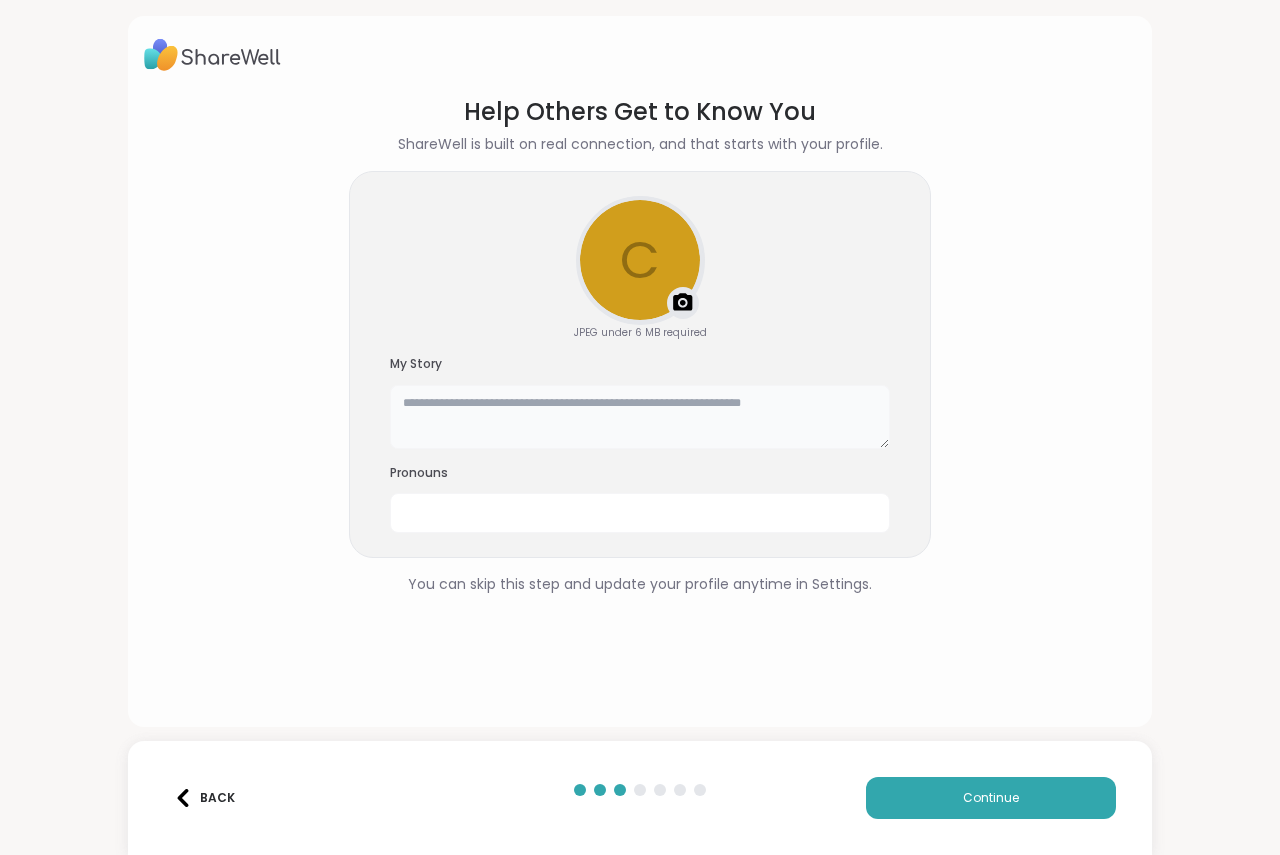 click at bounding box center (640, 417) 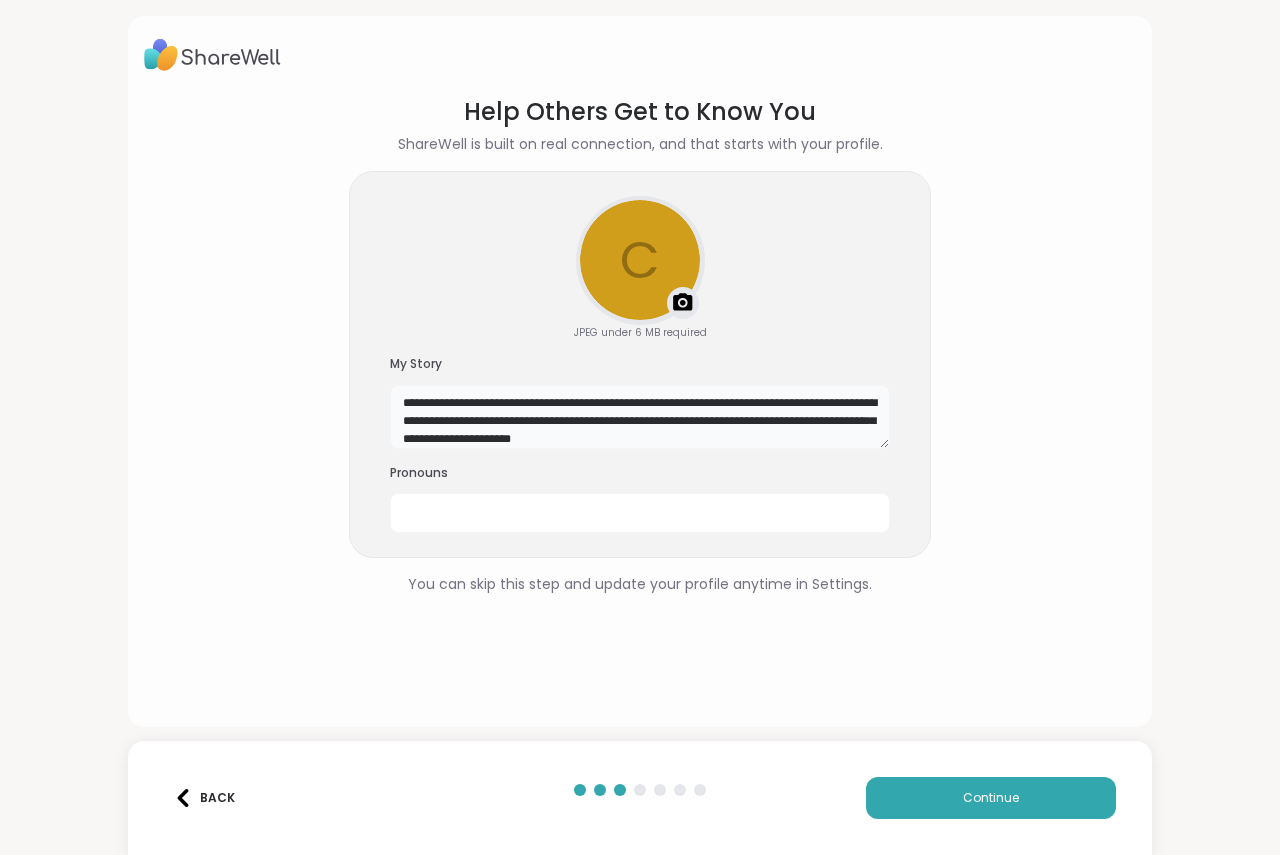 type on "**********" 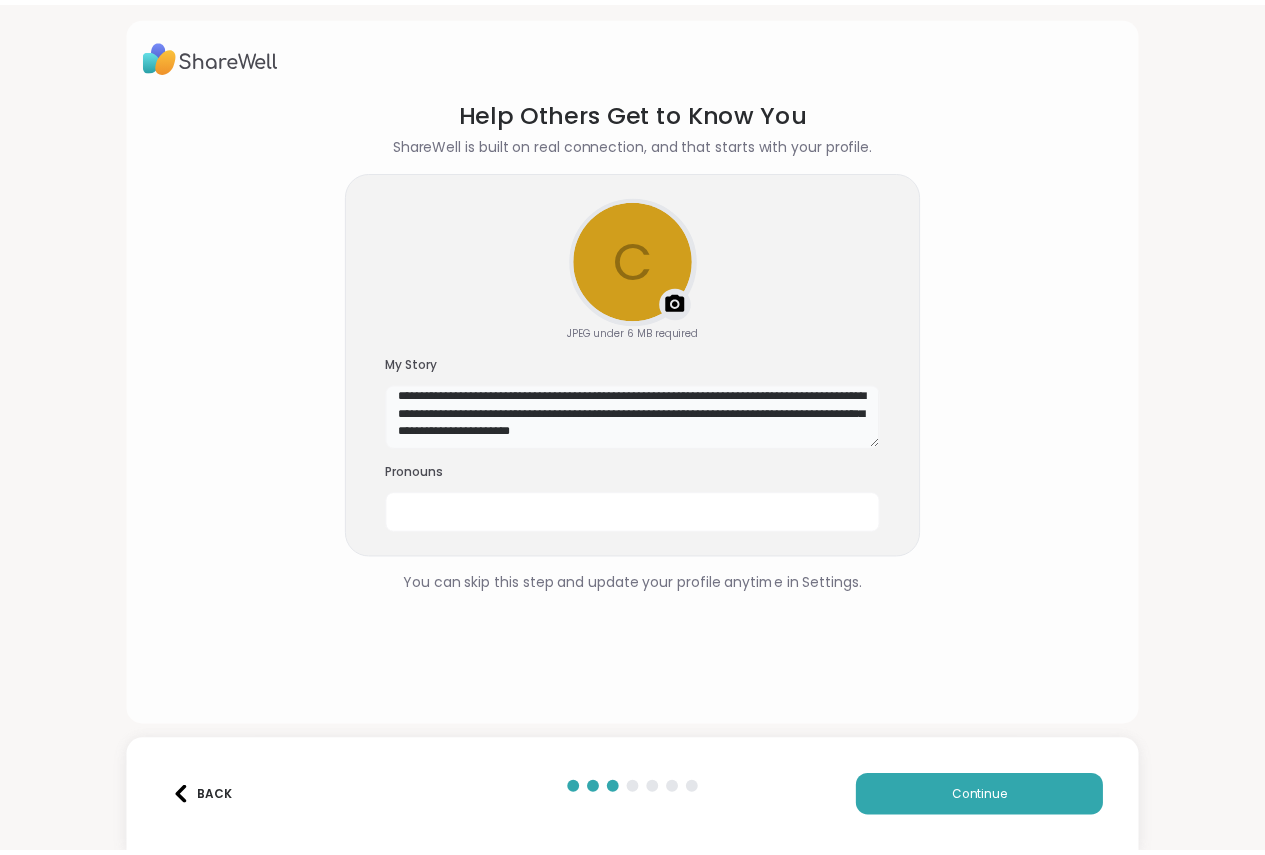 scroll, scrollTop: 0, scrollLeft: 0, axis: both 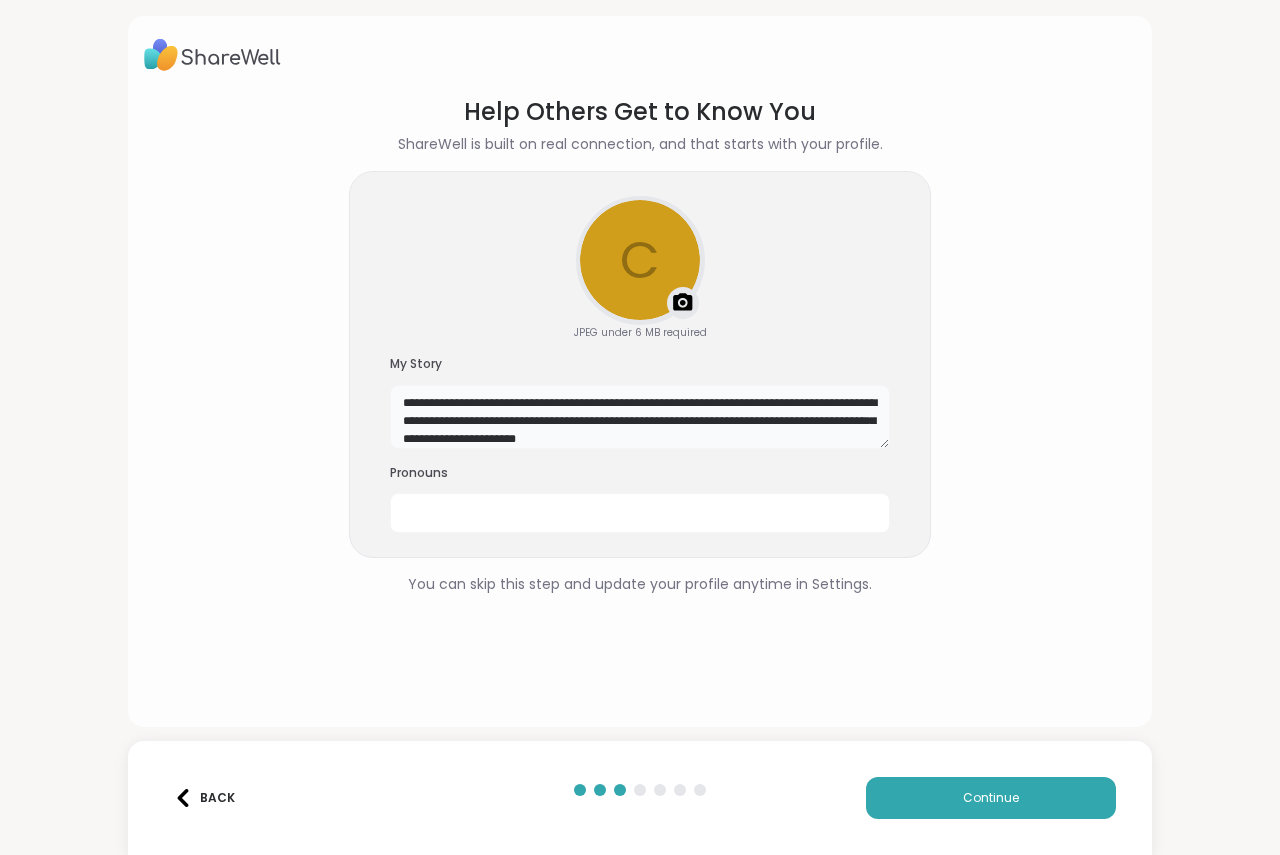 drag, startPoint x: 785, startPoint y: 436, endPoint x: 381, endPoint y: 395, distance: 406.0751 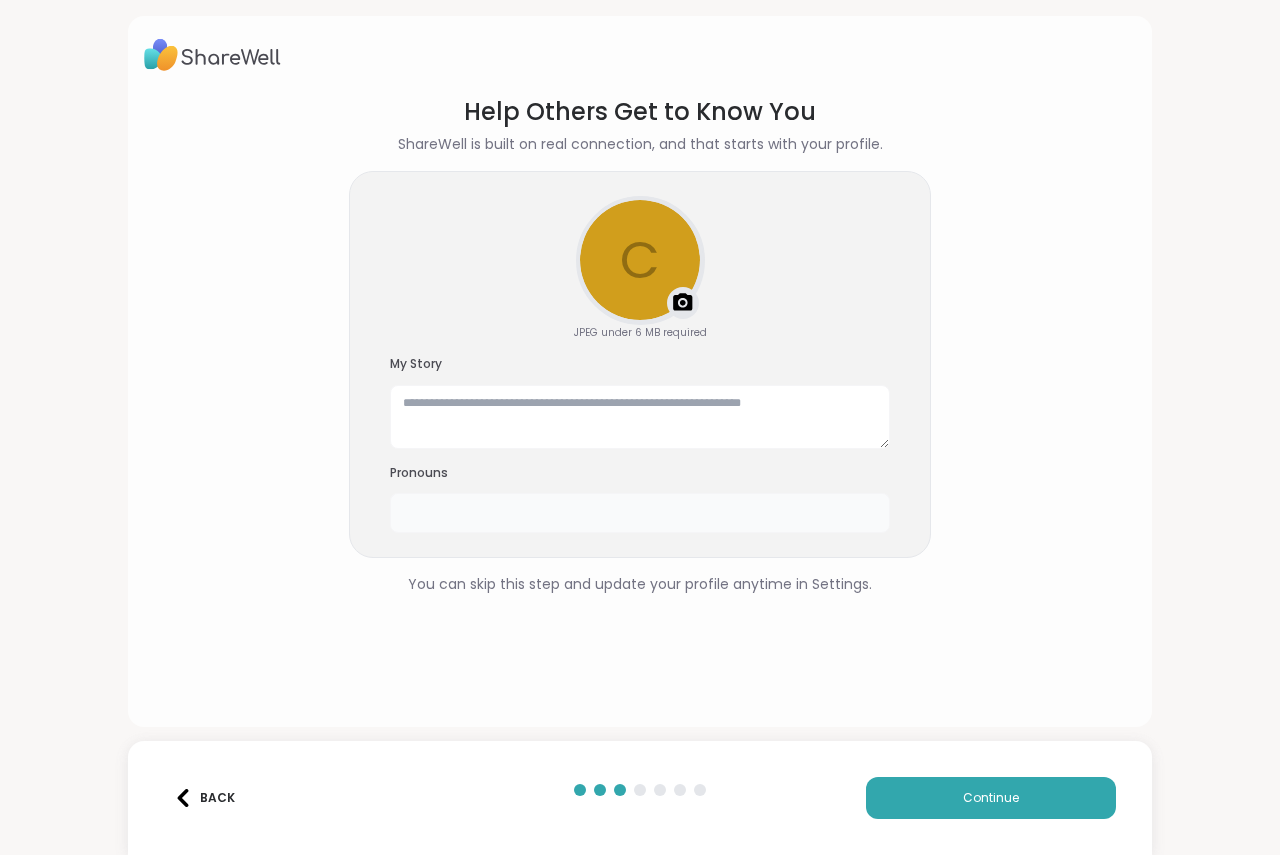 click at bounding box center [640, 513] 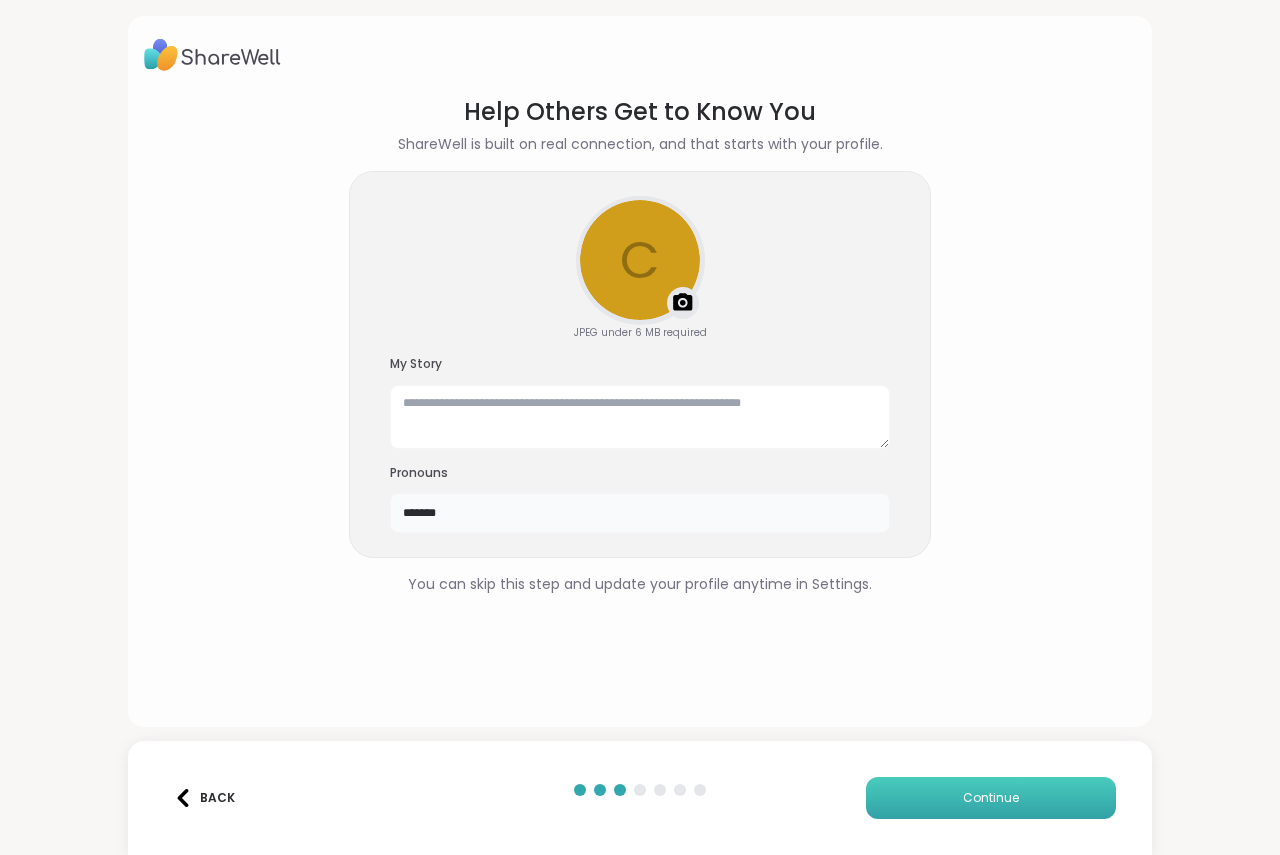 type on "*******" 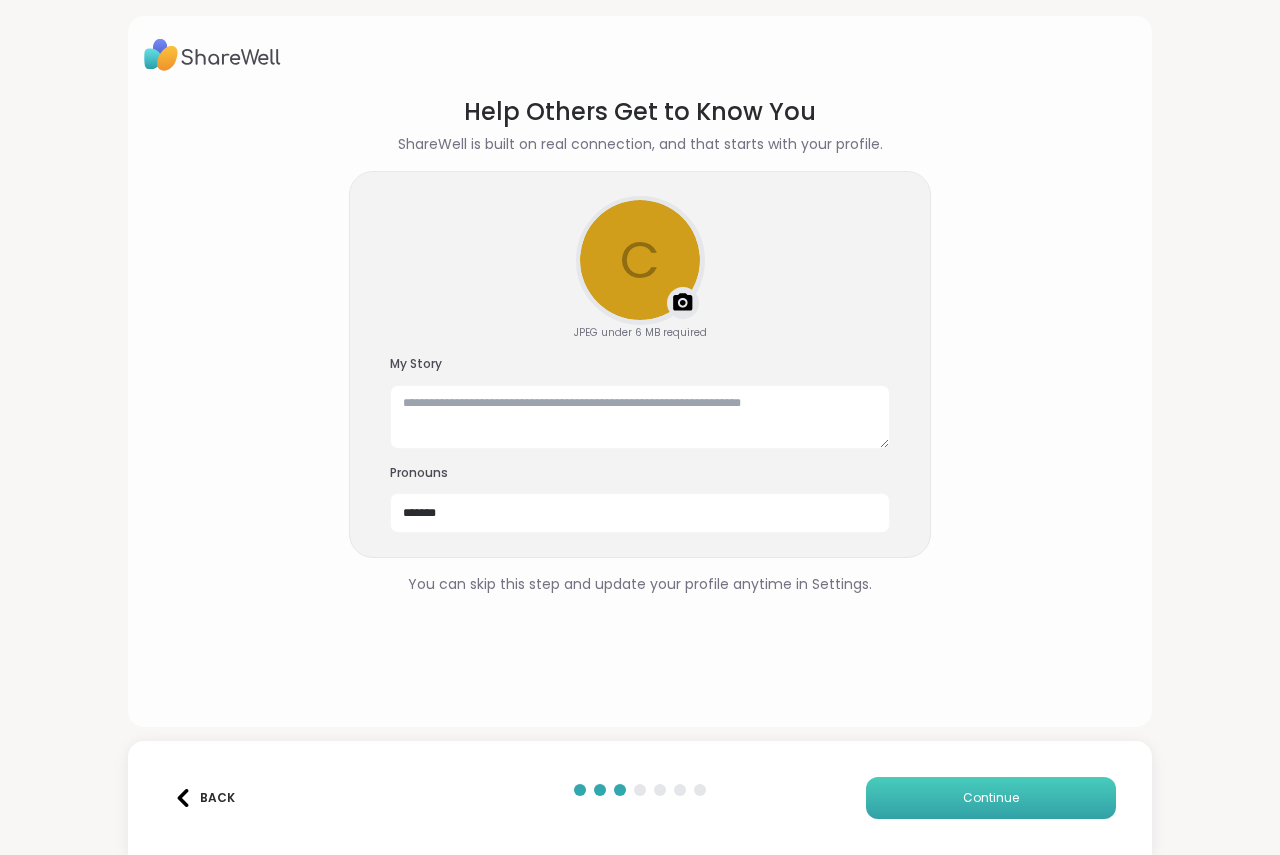 click on "Continue" at bounding box center (991, 798) 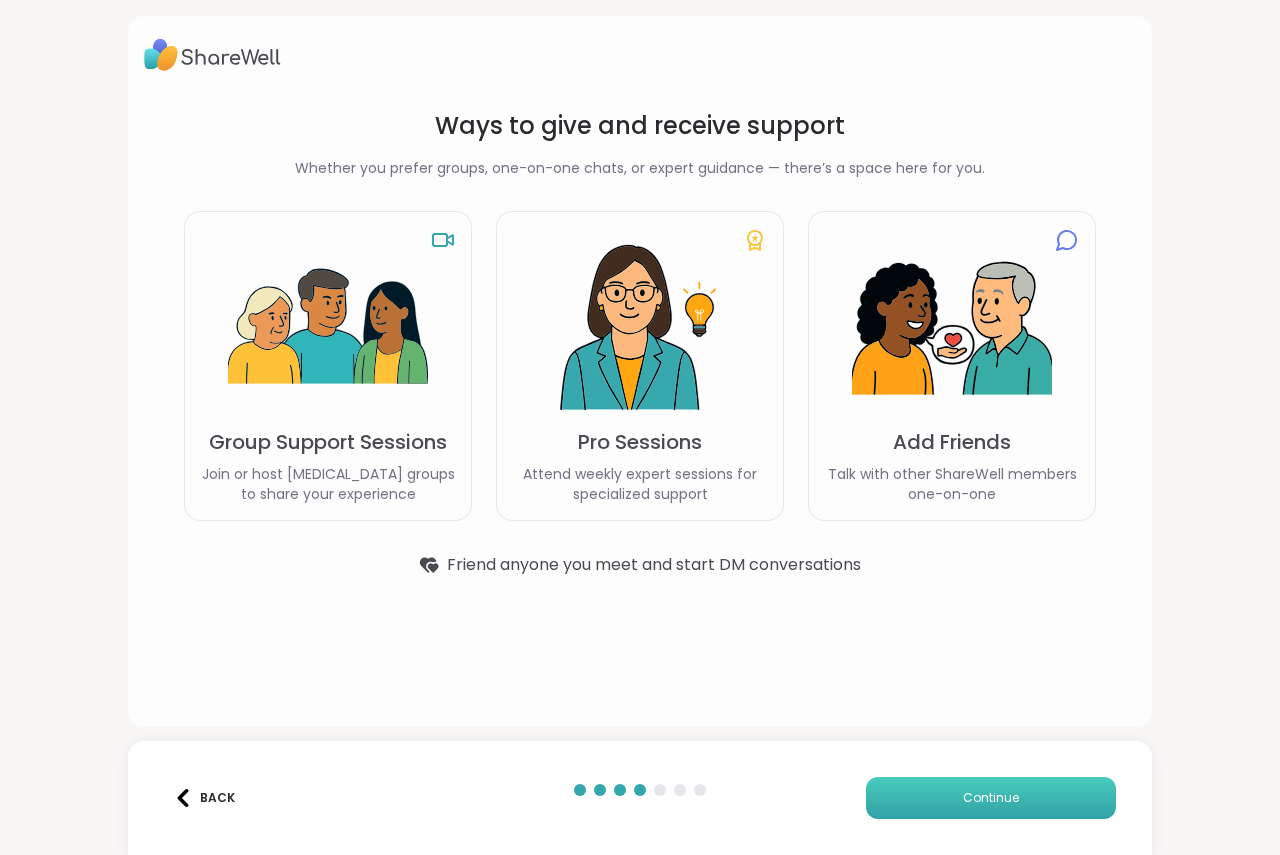click on "Continue" at bounding box center (991, 798) 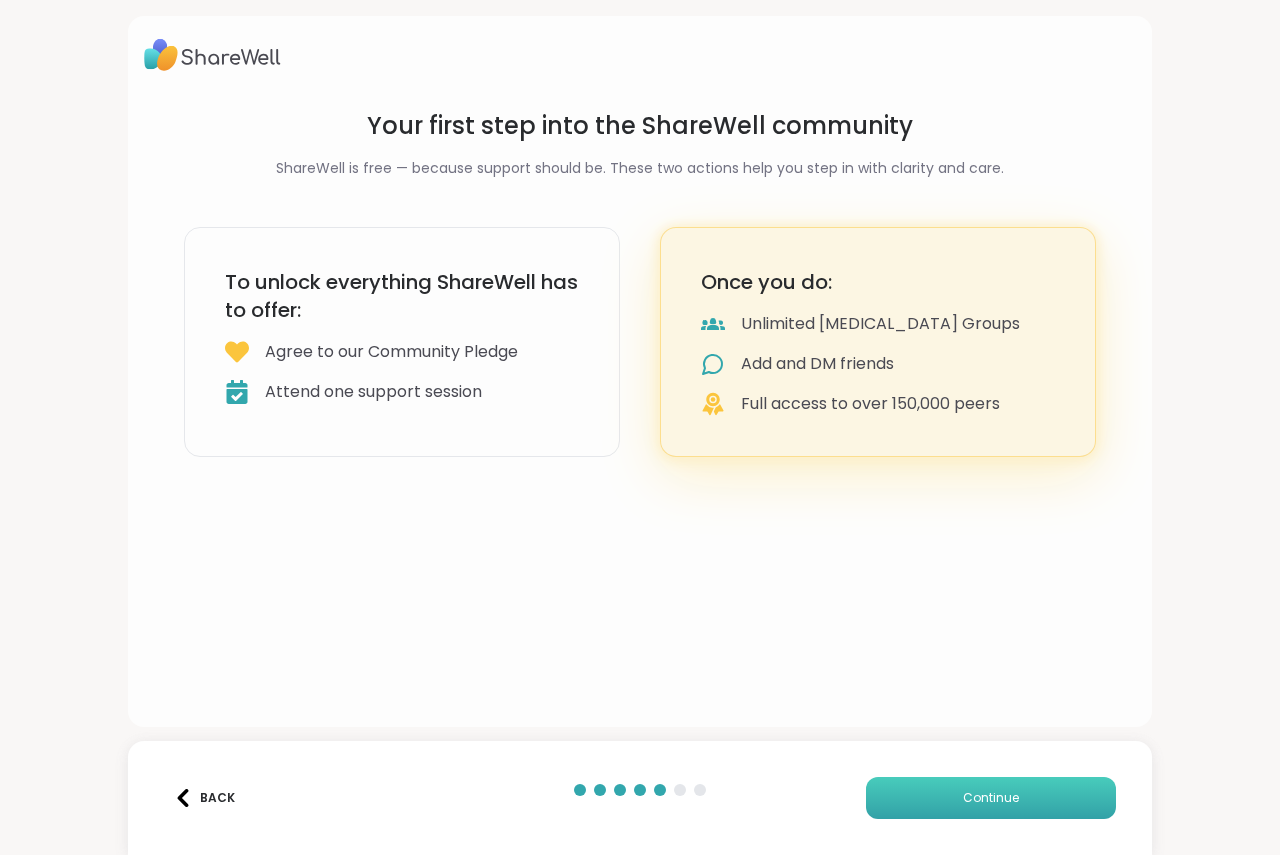 click on "Continue" at bounding box center [991, 798] 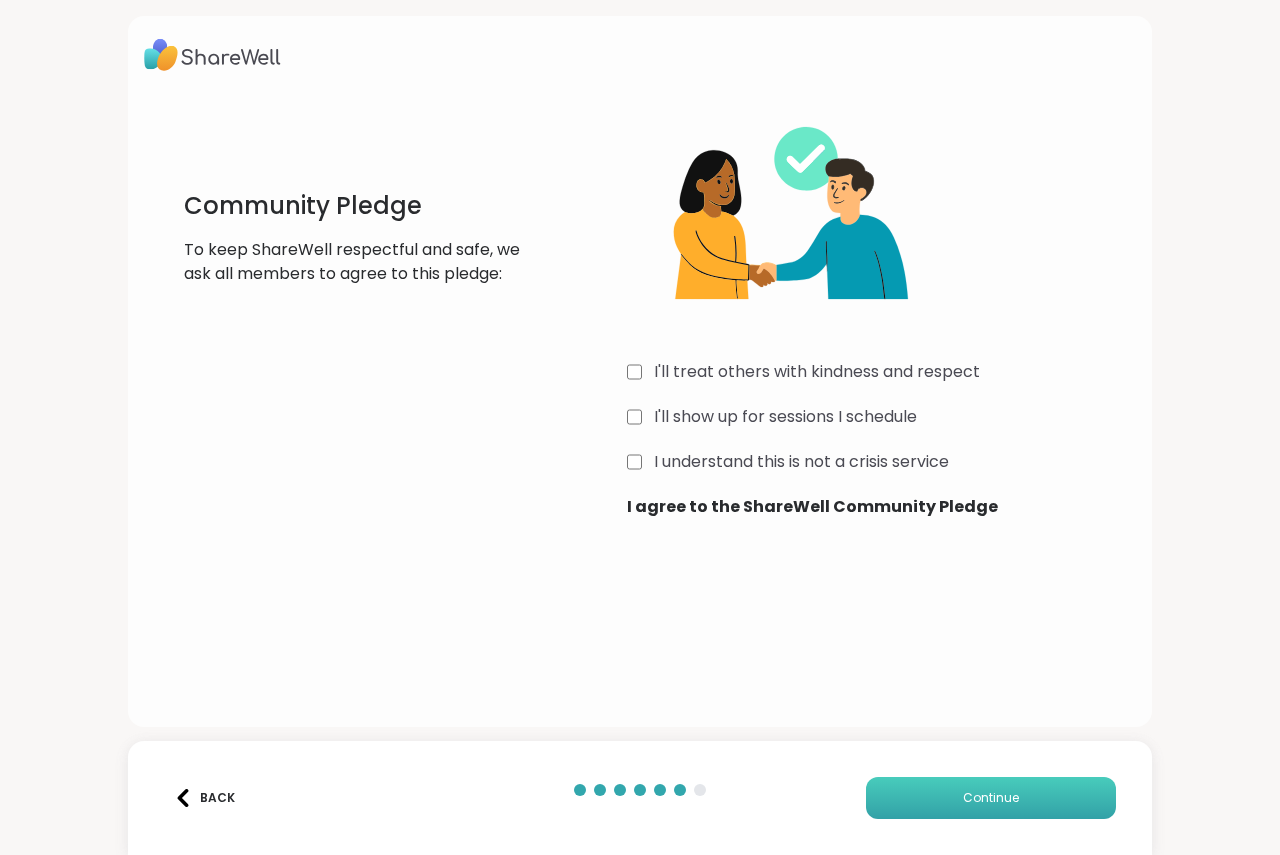 click on "Continue" at bounding box center [991, 798] 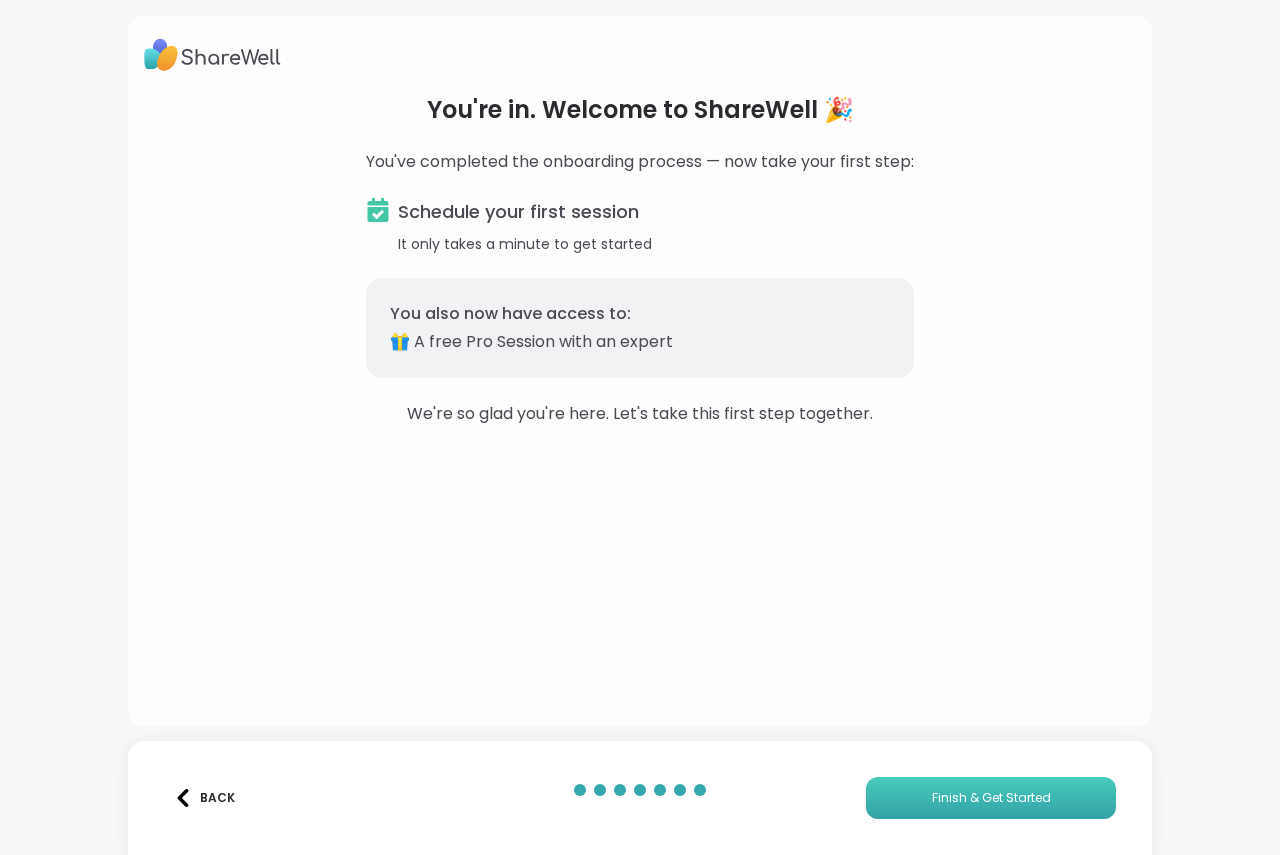 click on "Finish & Get Started" at bounding box center (991, 798) 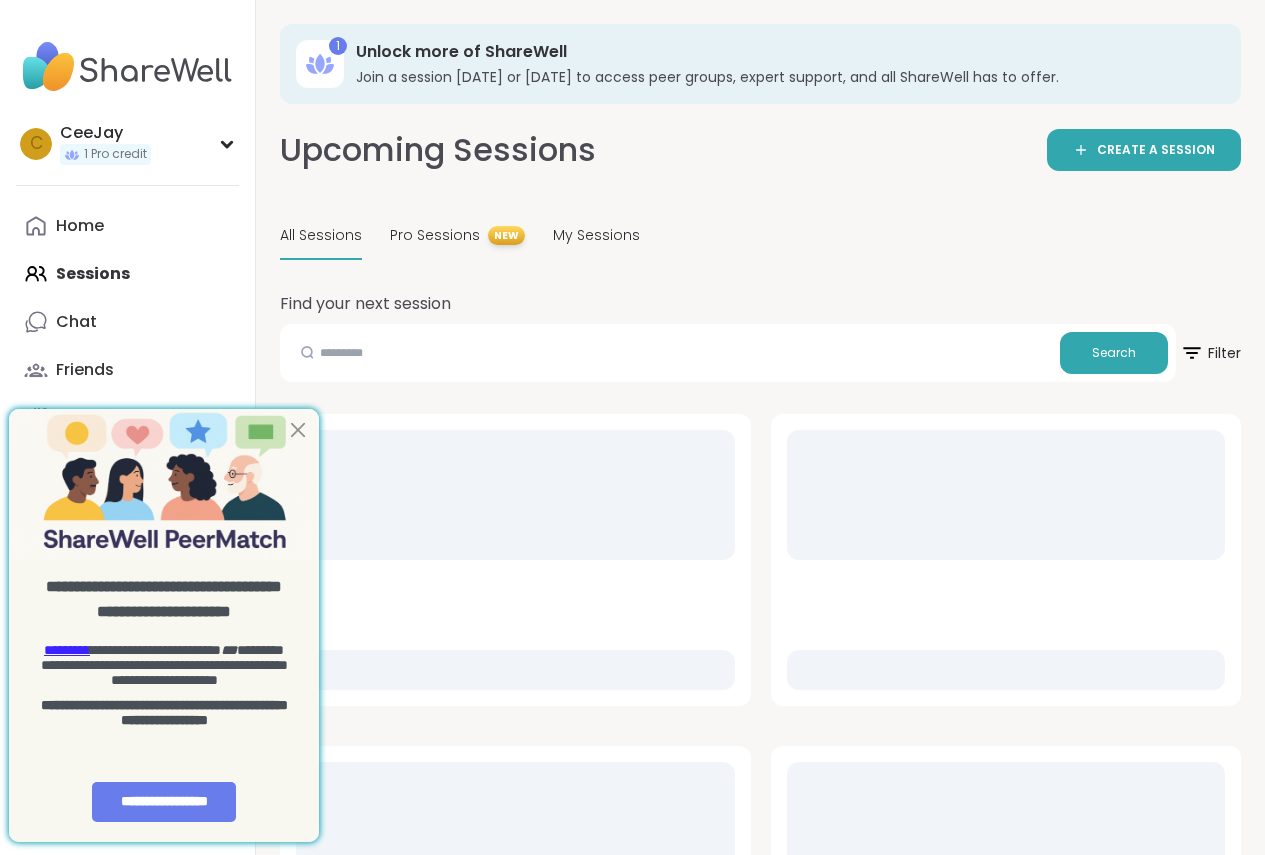 scroll, scrollTop: 0, scrollLeft: 0, axis: both 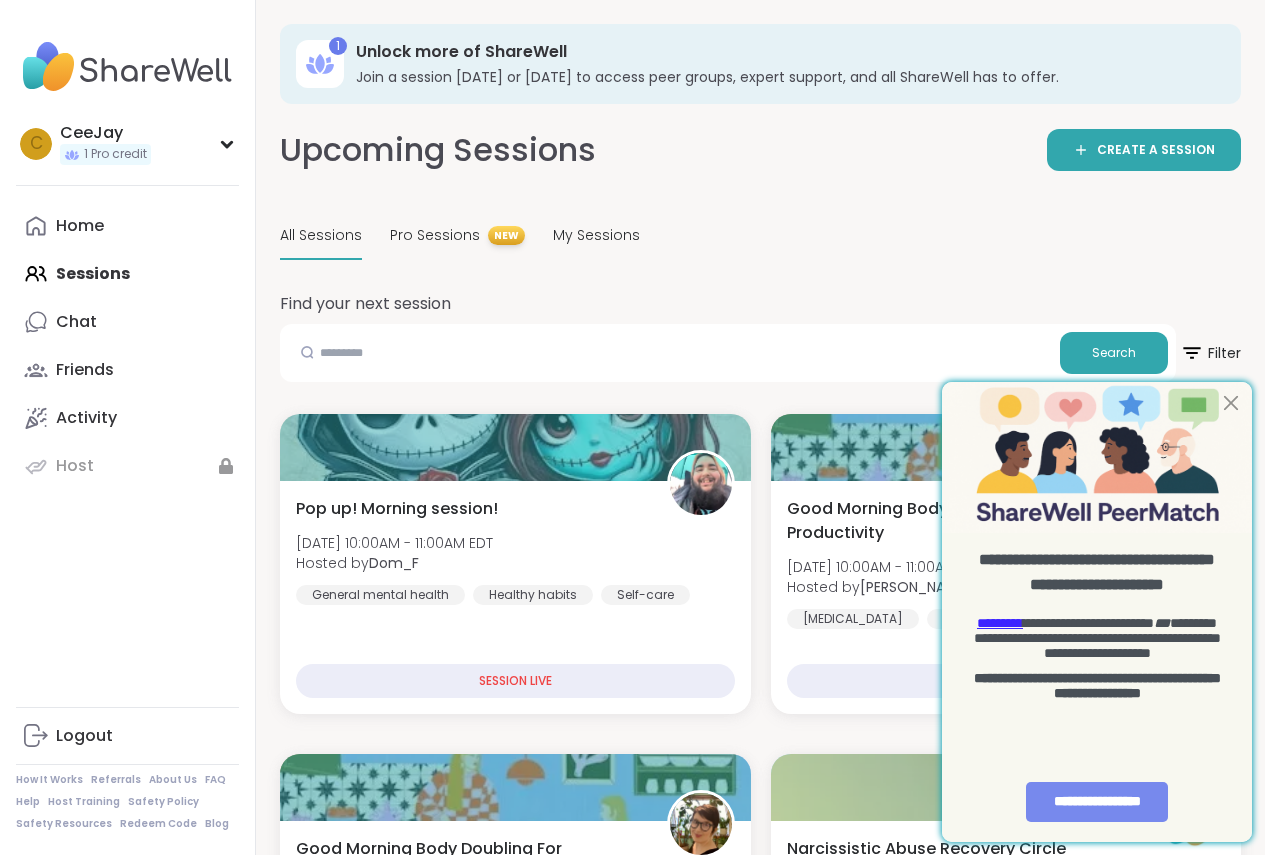 click on "**********" at bounding box center [1097, 802] 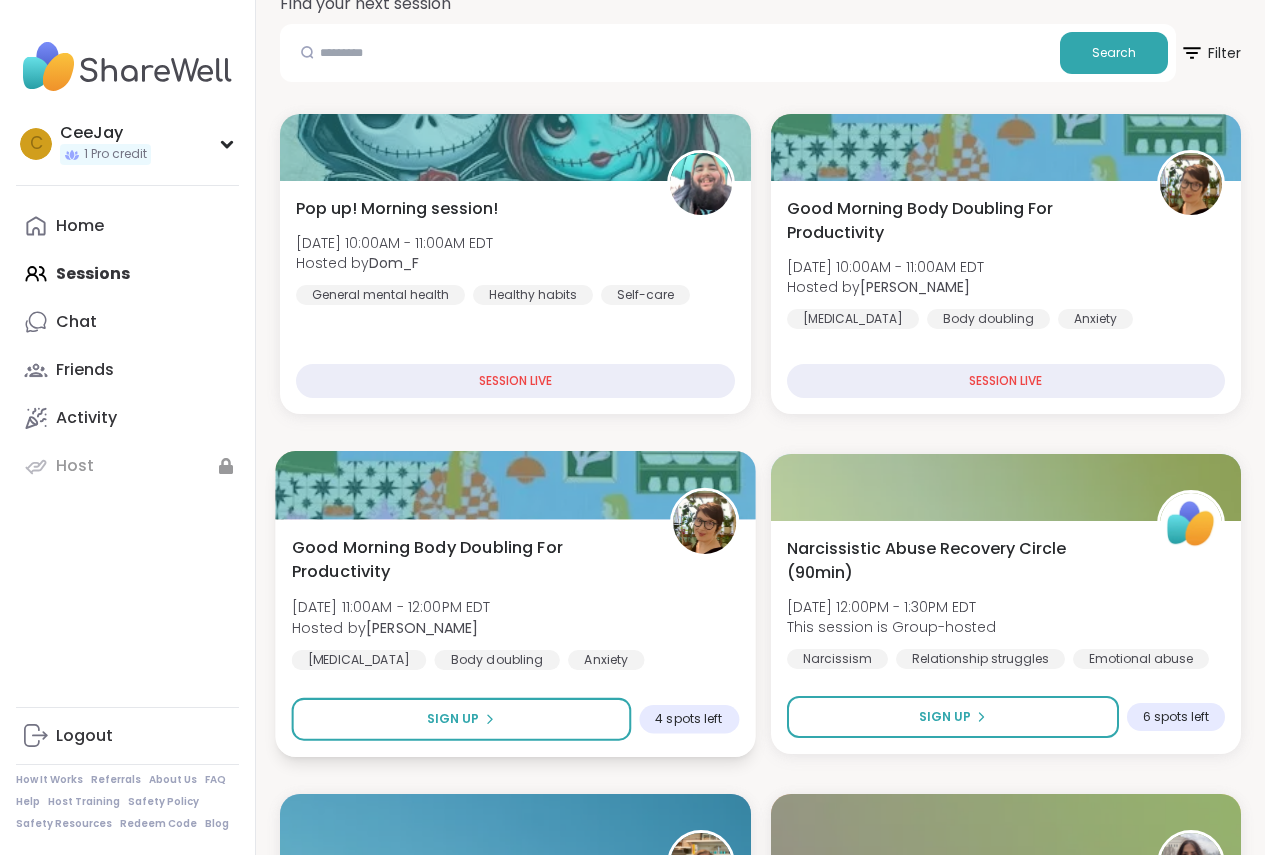 scroll, scrollTop: 100, scrollLeft: 0, axis: vertical 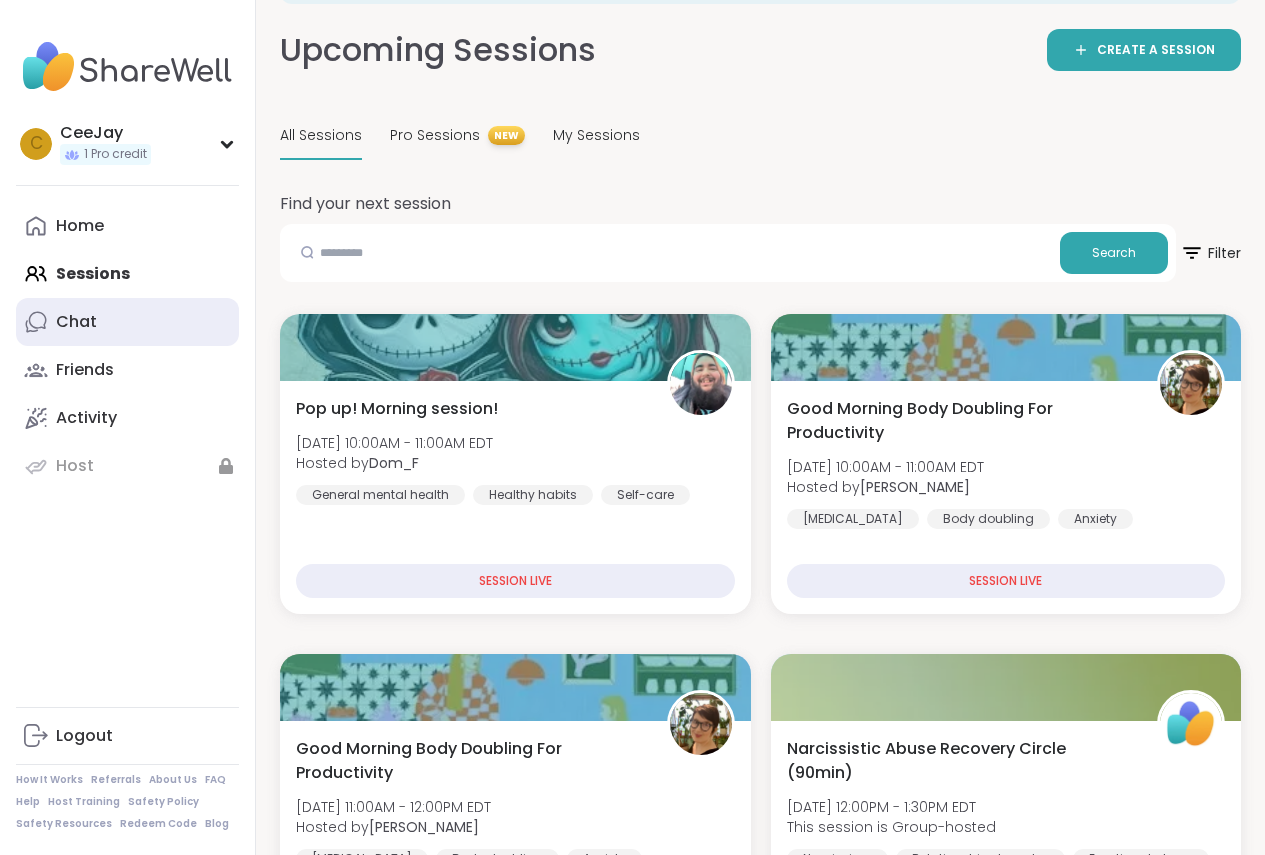 click on "Chat" at bounding box center [76, 322] 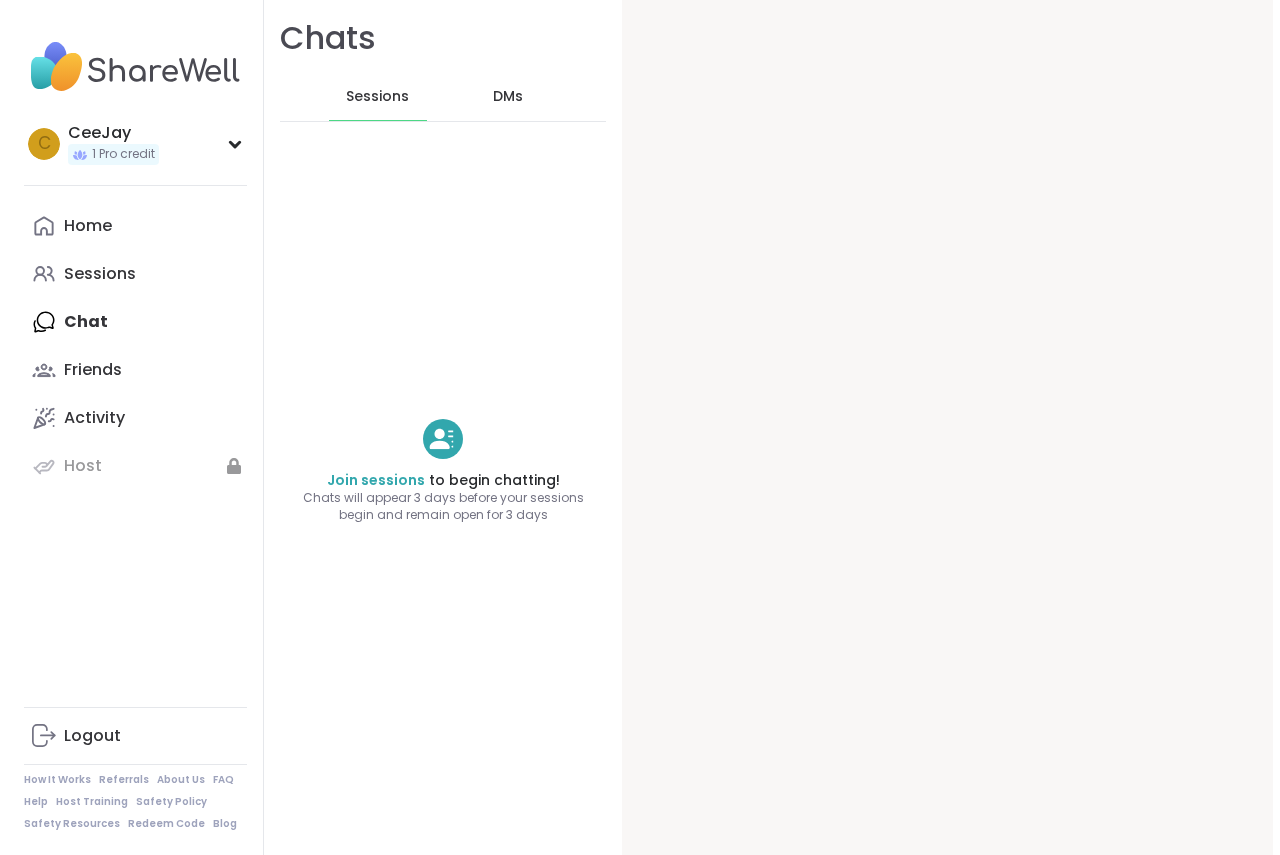 scroll, scrollTop: 0, scrollLeft: 0, axis: both 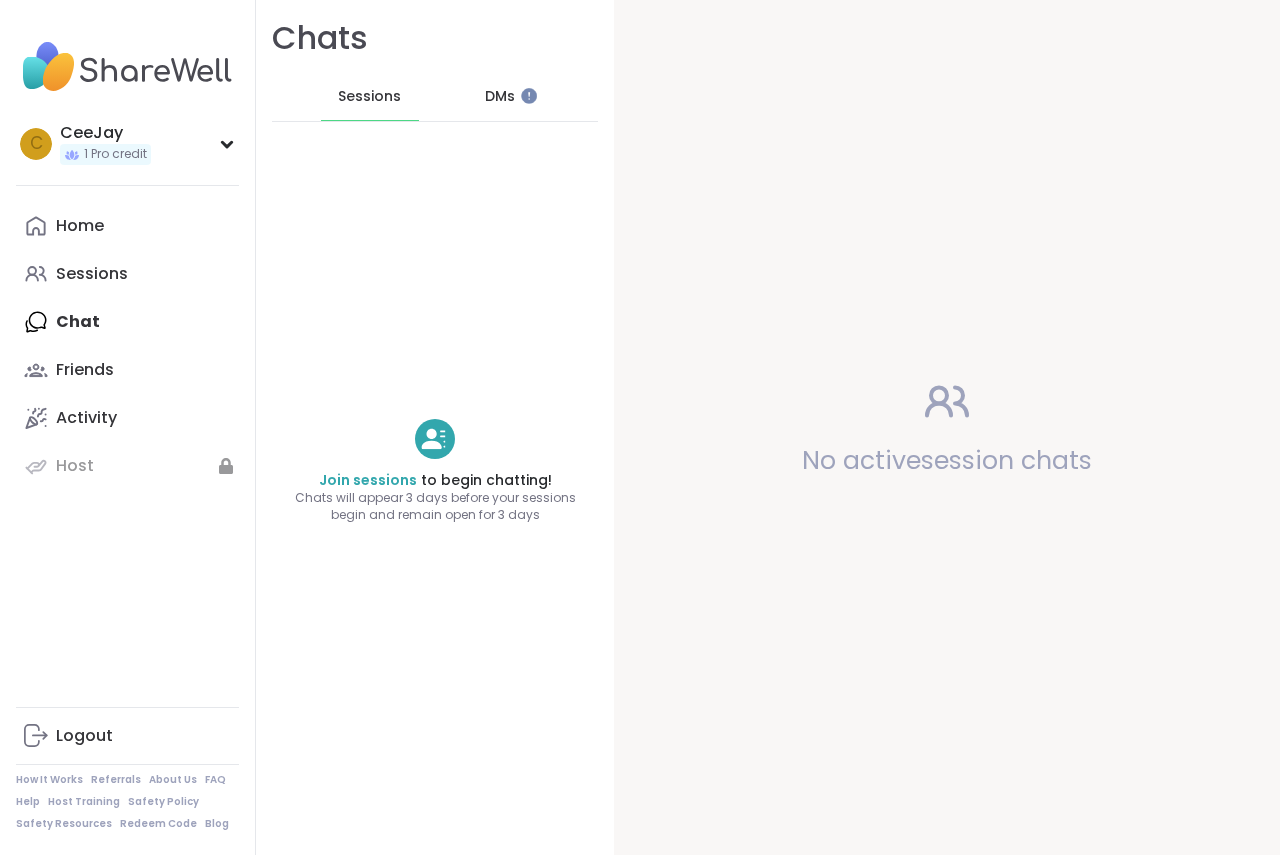 click on "DMs" at bounding box center [500, 97] 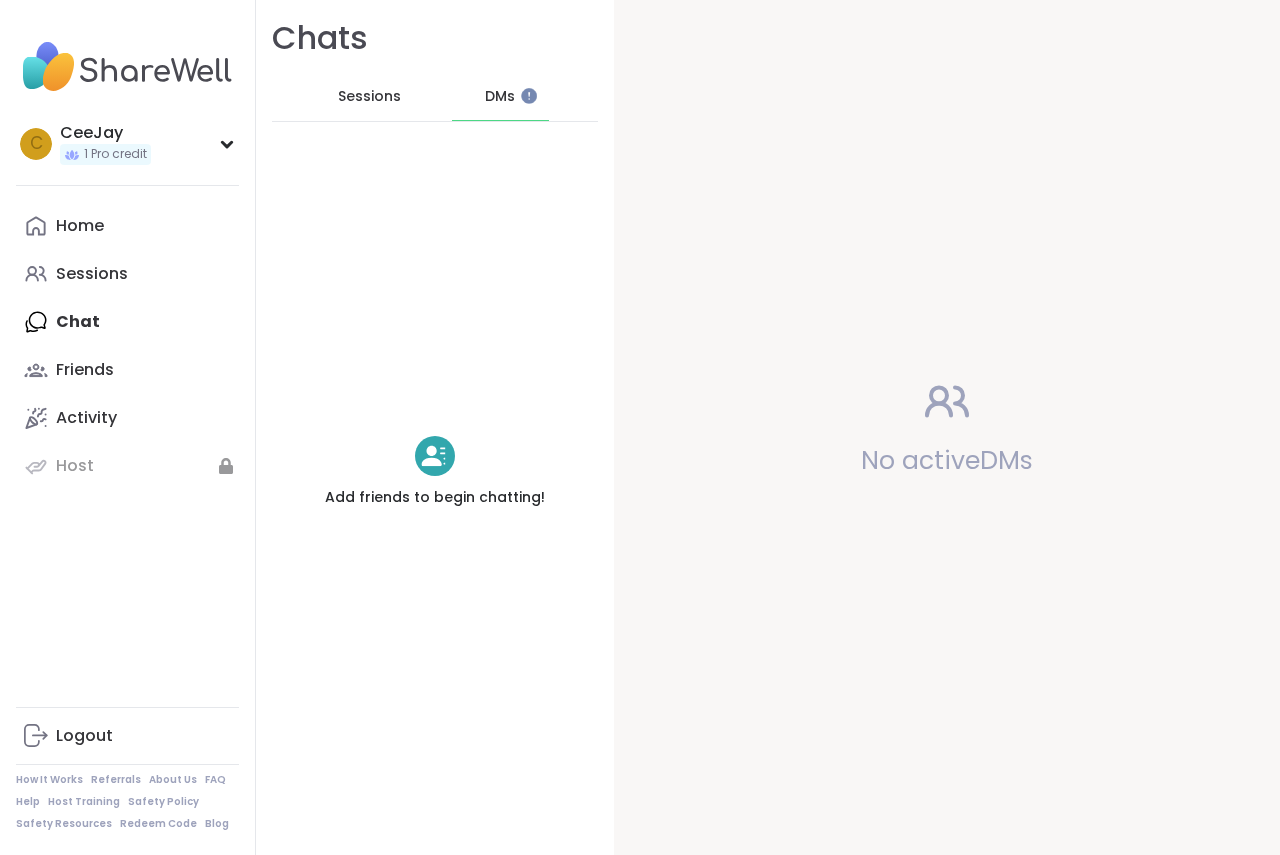 click on "Sessions" at bounding box center (369, 97) 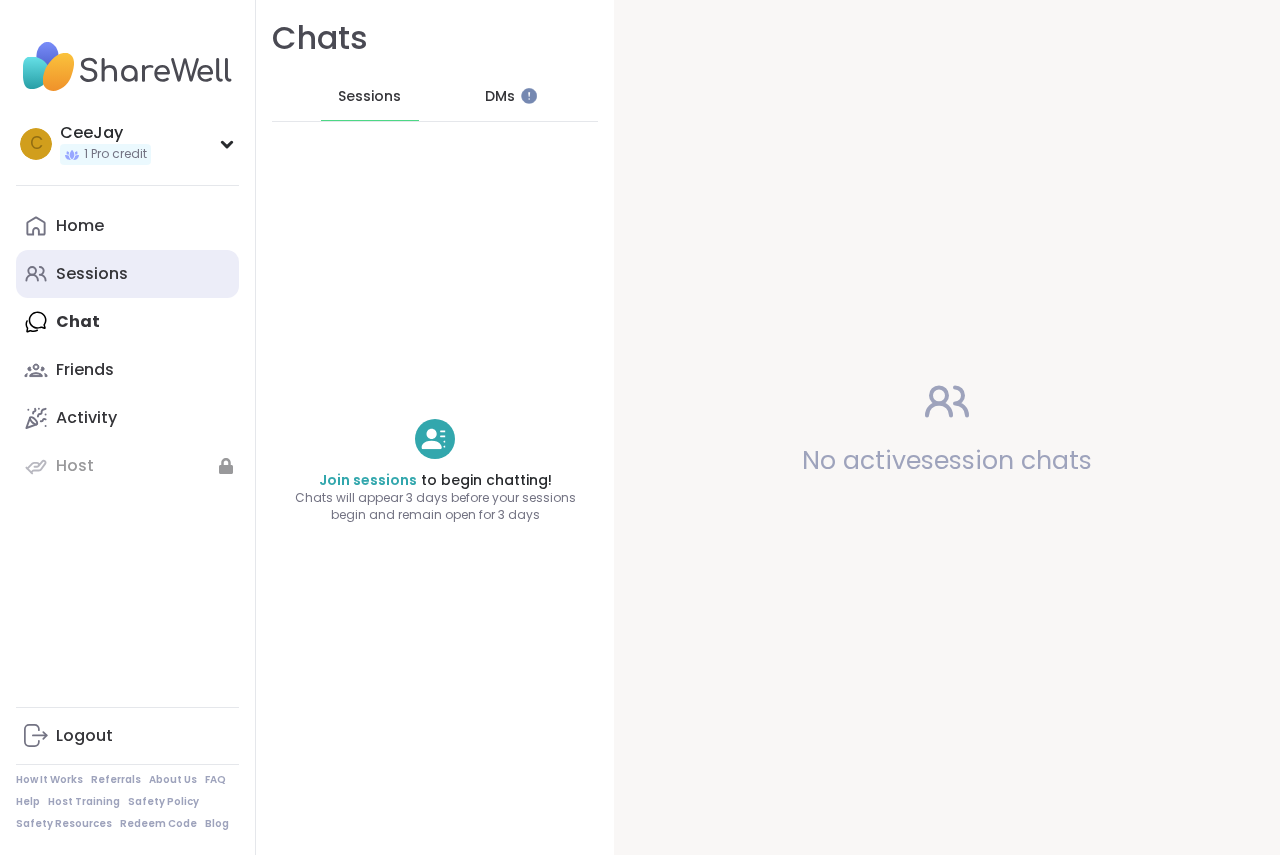 click on "Sessions" at bounding box center (92, 274) 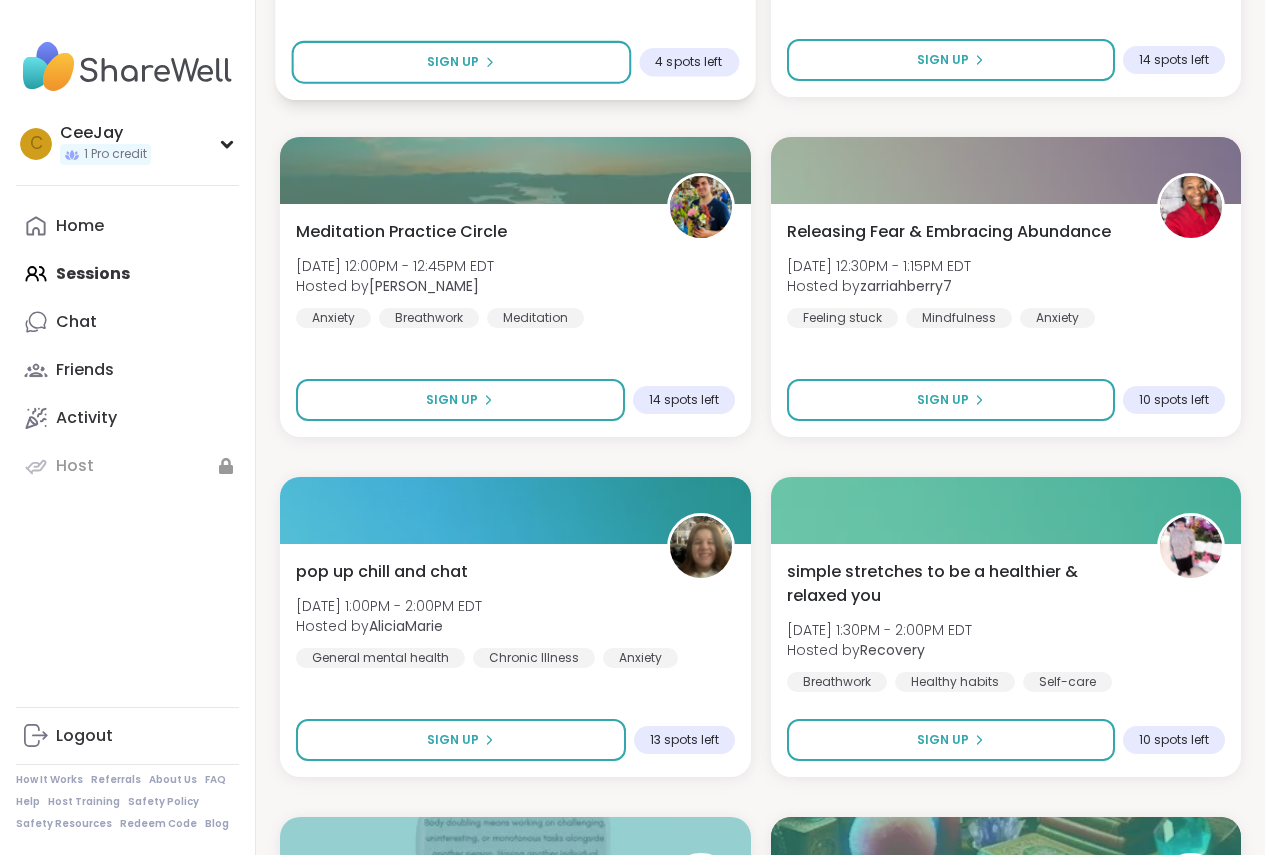 scroll, scrollTop: 1300, scrollLeft: 0, axis: vertical 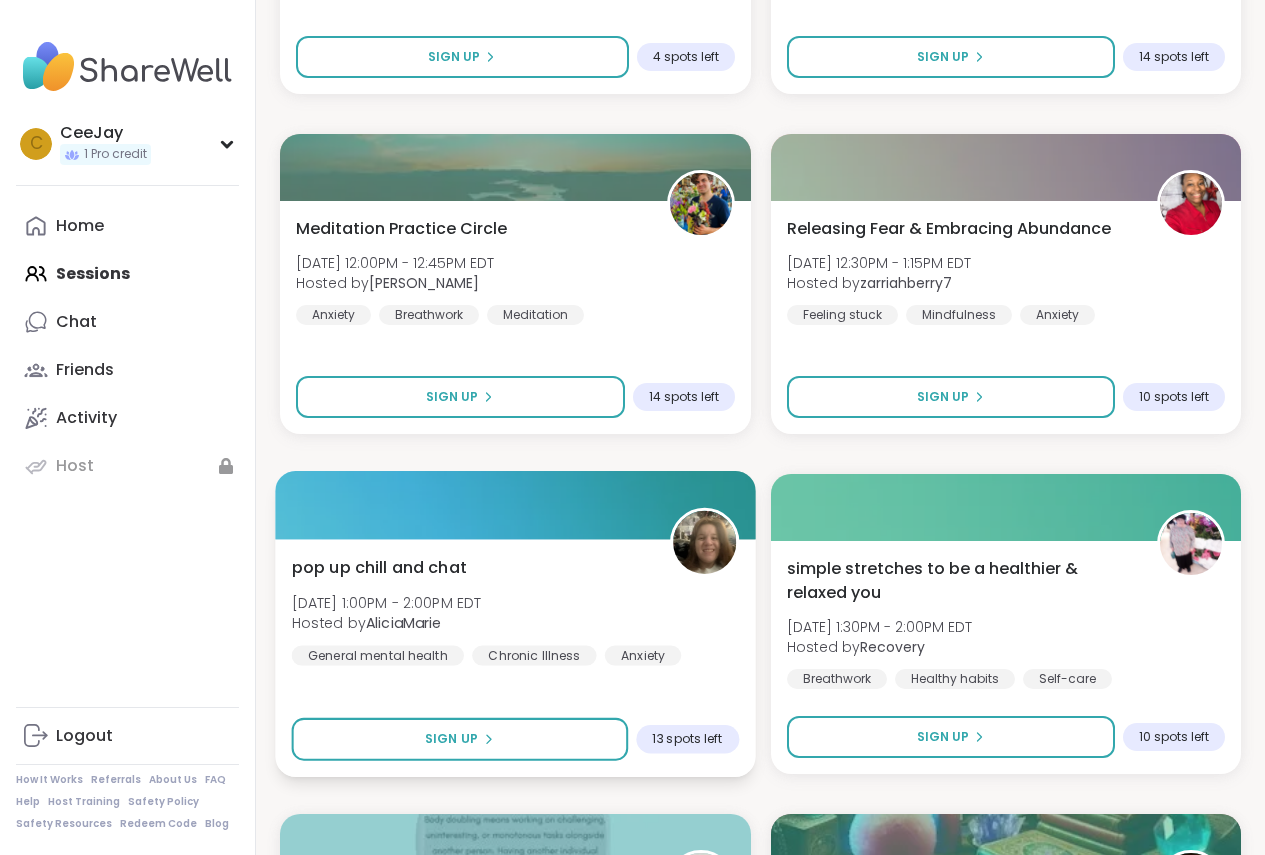 click on "pop up chill and chat  [DATE] 1:00PM - 2:00PM EDT Hosted by  AliciaMarie General mental health Chronic Illness Anxiety" at bounding box center (515, 610) 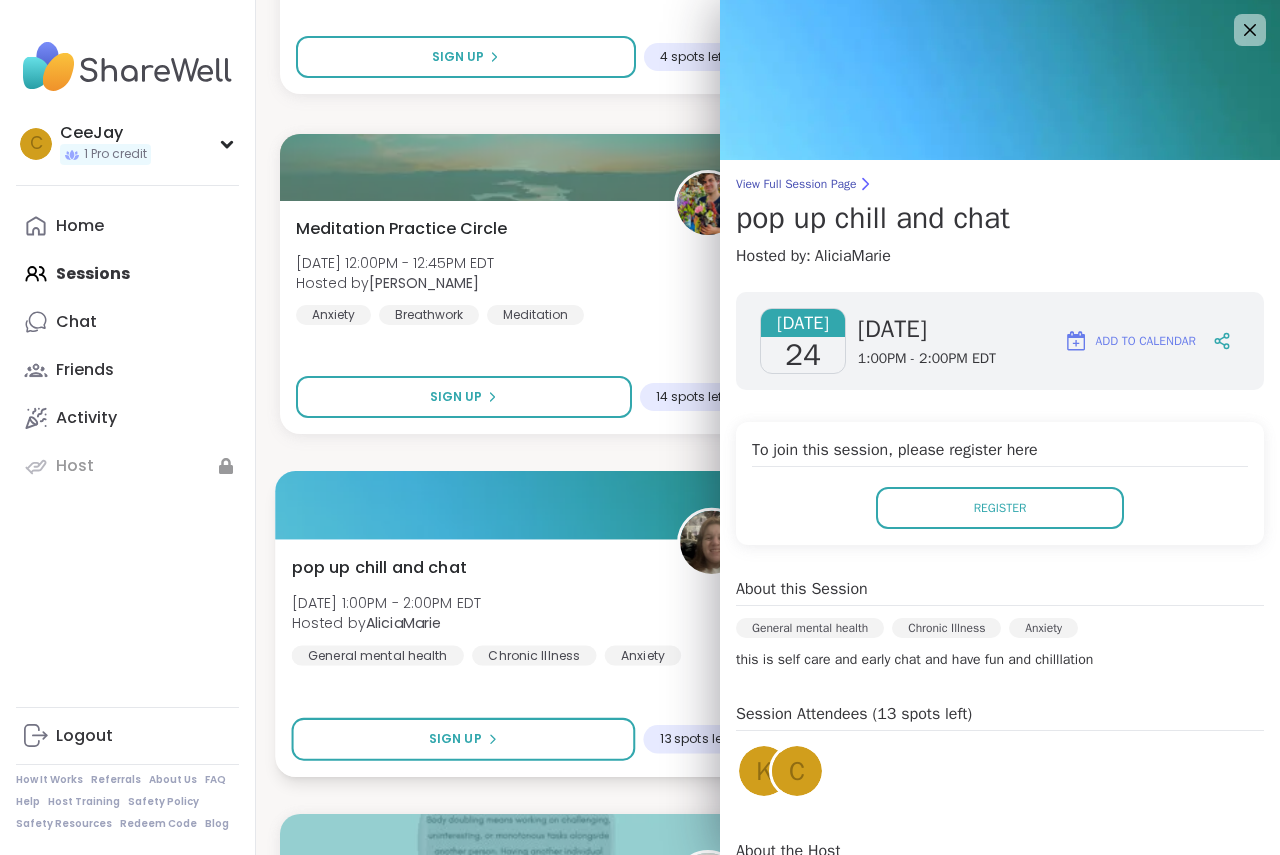click on "pop up chill and chat  [DATE] 1:00PM - 2:00PM EDT Hosted by  AliciaMarie General mental health Chronic Illness Anxiety" at bounding box center (519, 610) 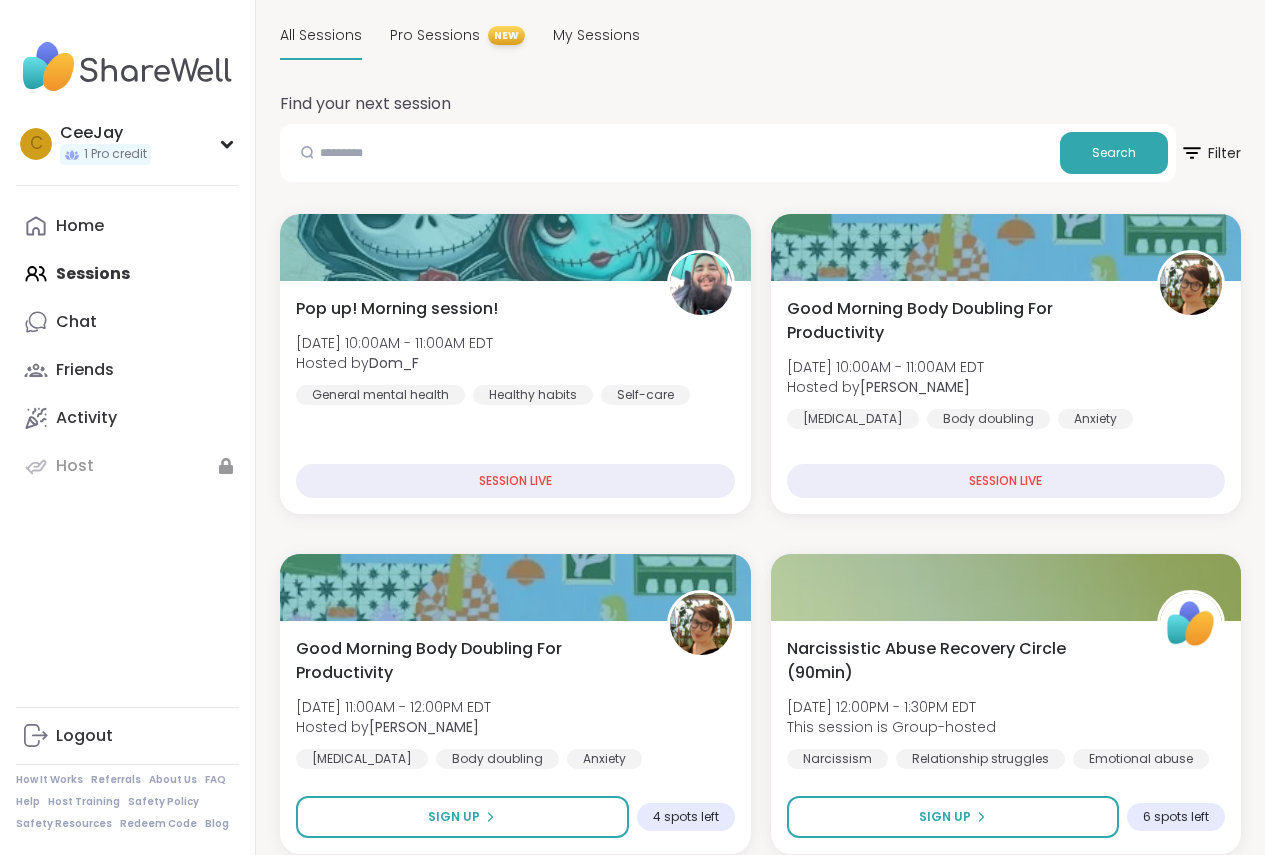 scroll, scrollTop: 100, scrollLeft: 0, axis: vertical 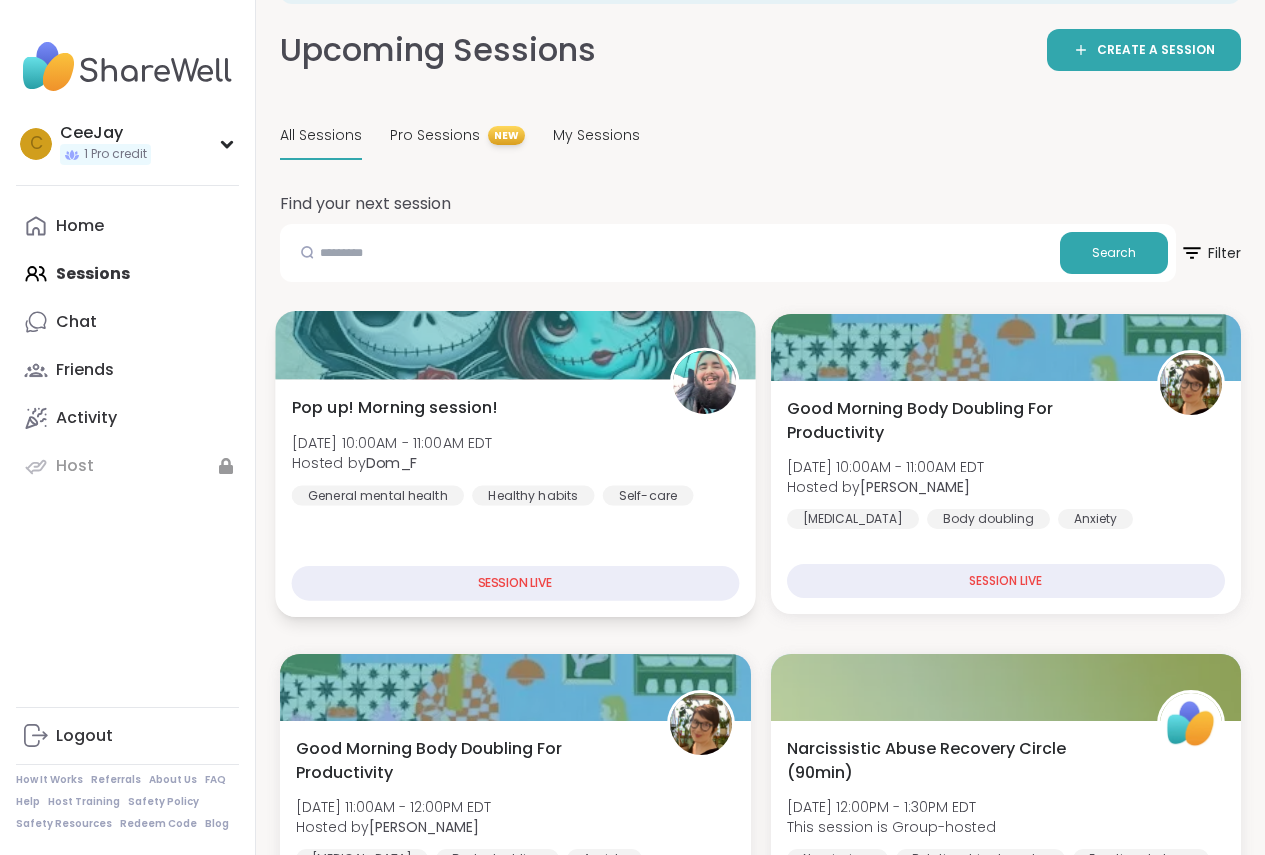 click on "SESSION LIVE" at bounding box center [515, 583] 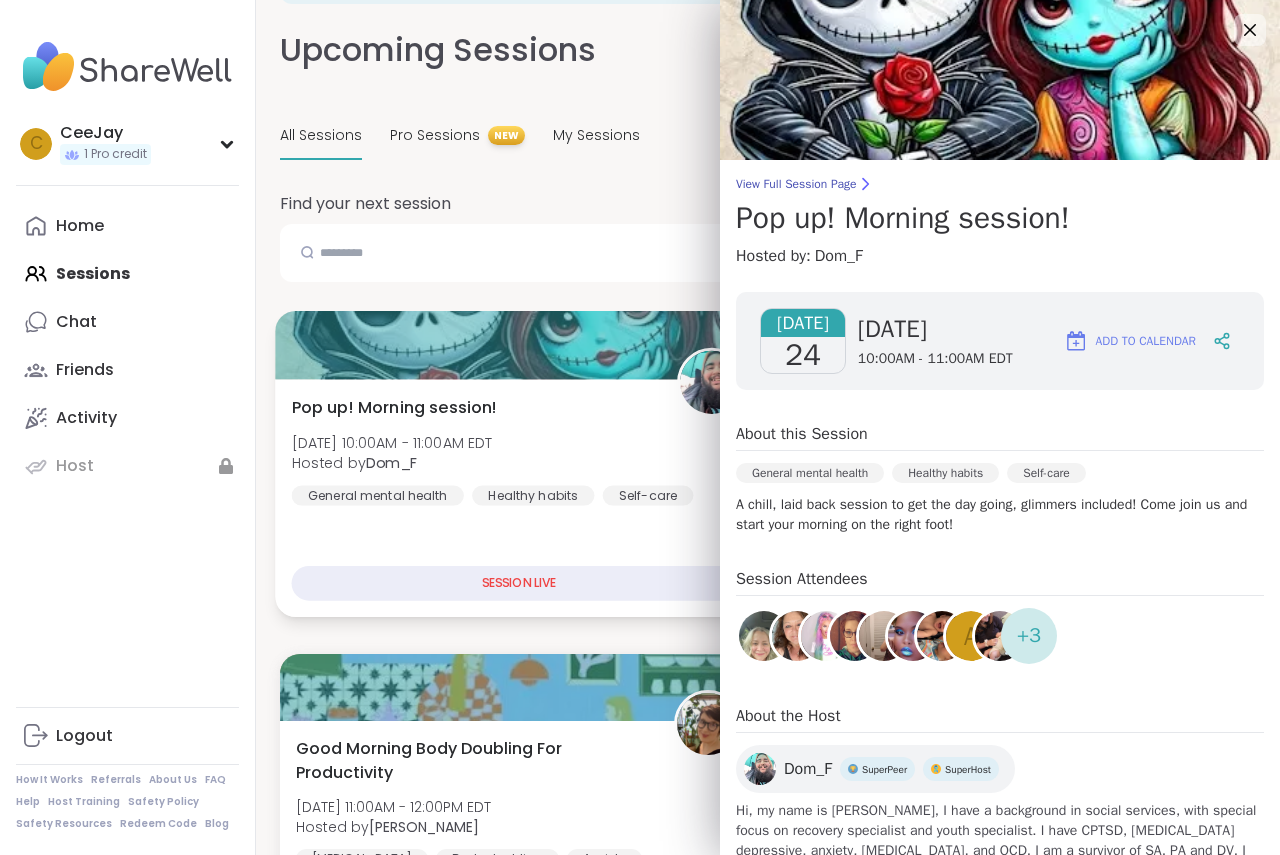 click on "Pop up! Morning session! [DATE] 10:00AM - 11:00AM EDT Hosted by  Dom_F General mental health Healthy habits Self-care" at bounding box center (519, 450) 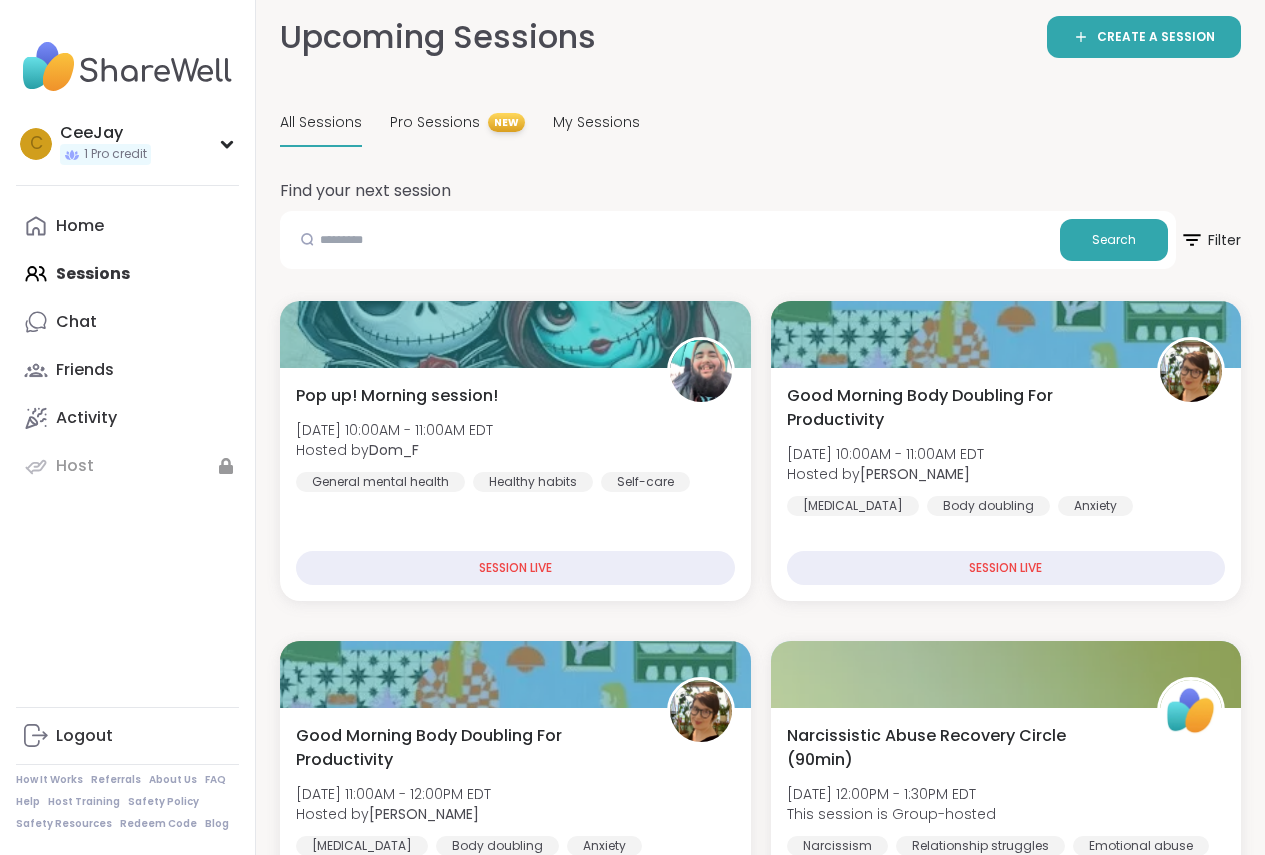 scroll, scrollTop: 300, scrollLeft: 0, axis: vertical 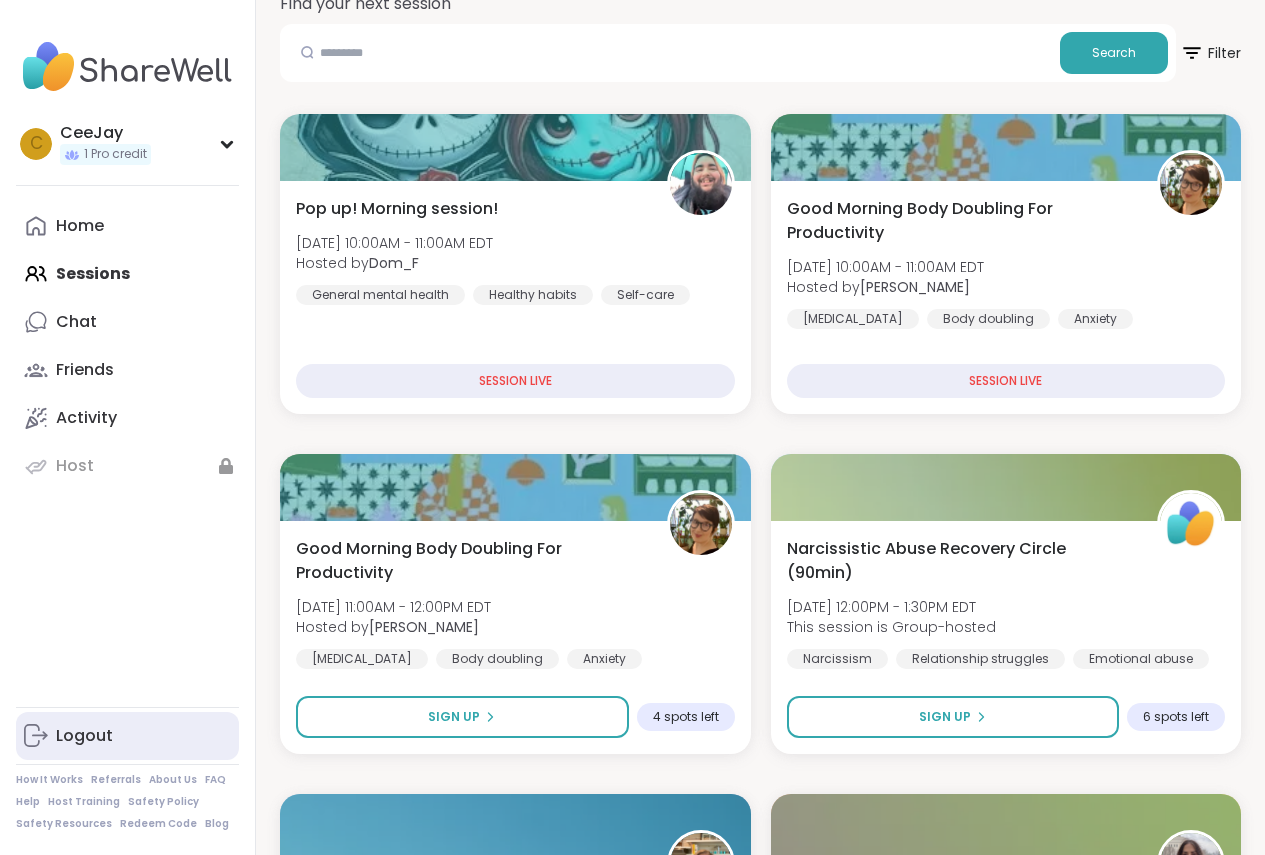 click on "Logout" at bounding box center (84, 736) 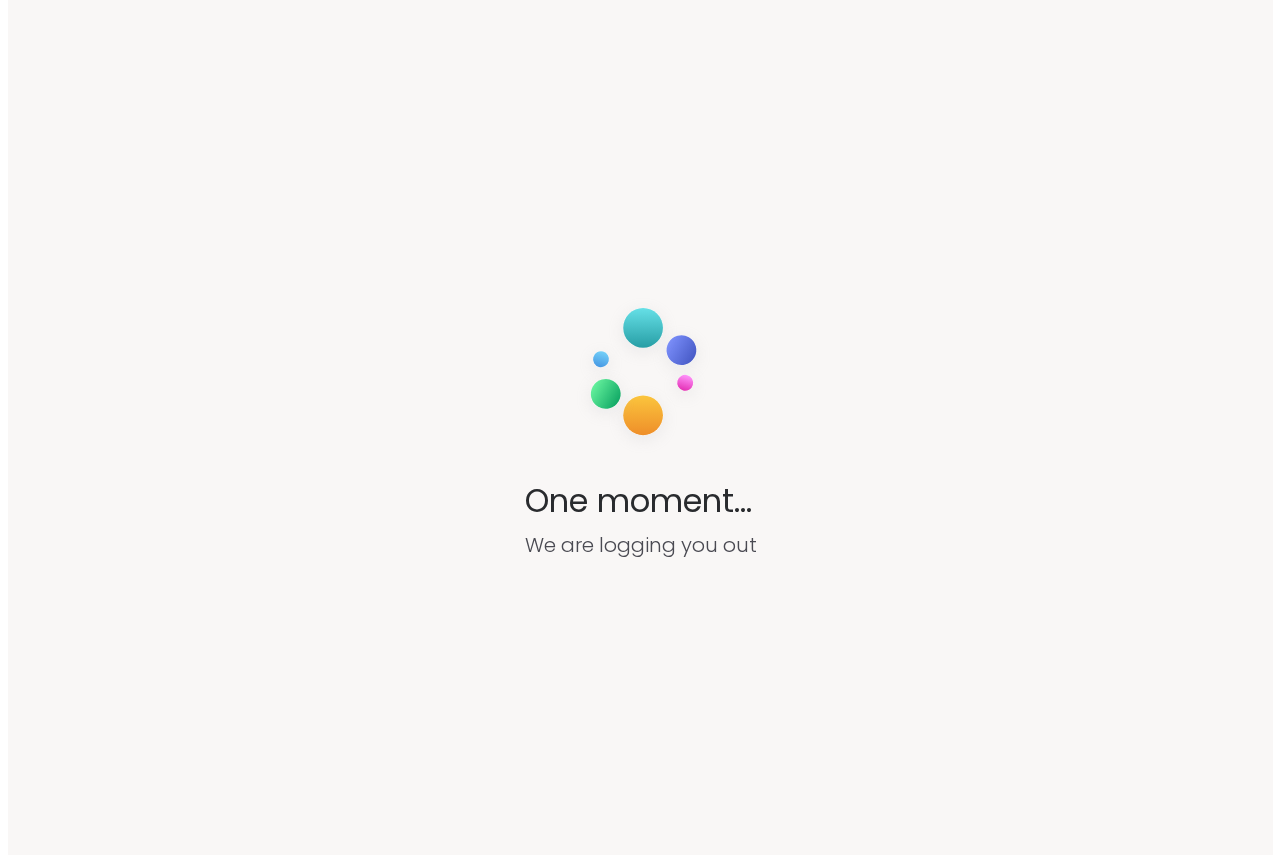 scroll, scrollTop: 0, scrollLeft: 0, axis: both 